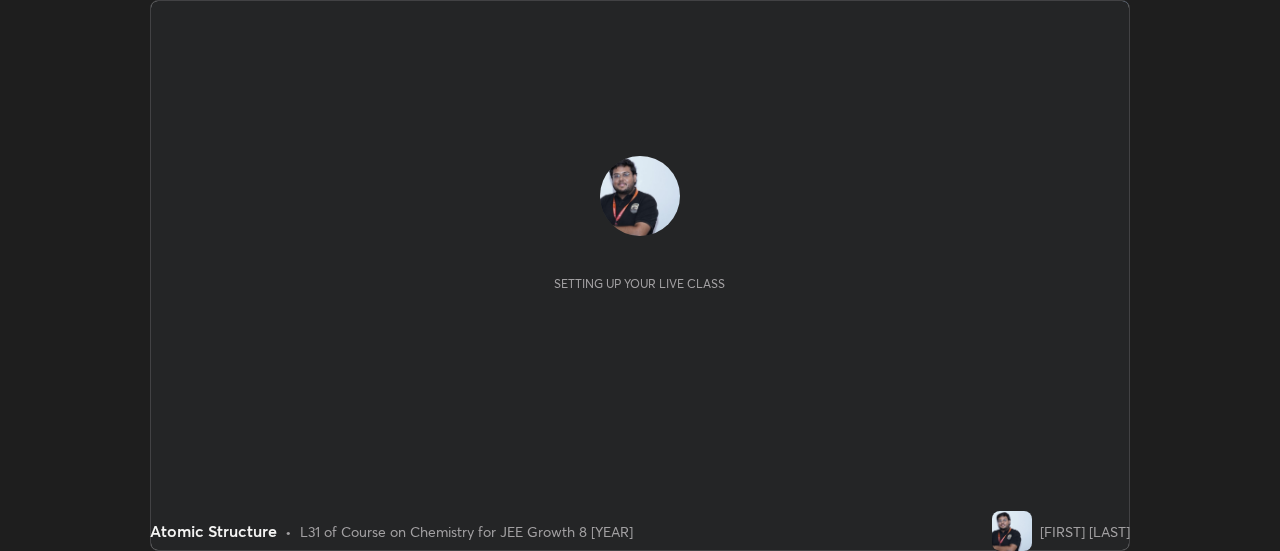 scroll, scrollTop: 0, scrollLeft: 0, axis: both 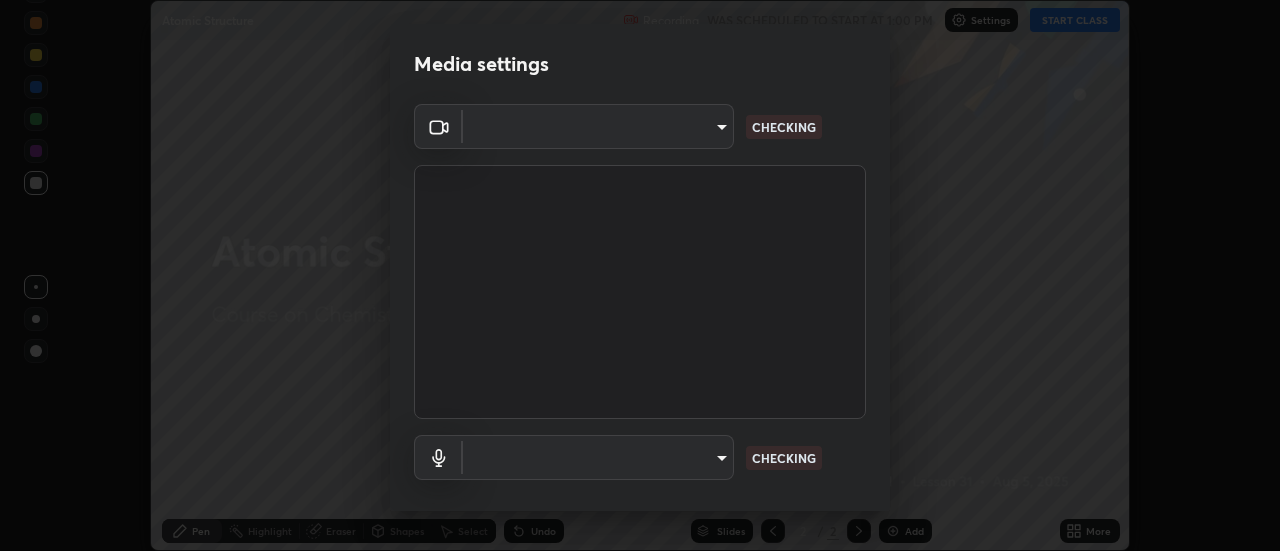 type on "9b3523133f5cc56091eeb48cb4a44e19c1b432c2be14dcb8ad8c5a8996d4bf94" 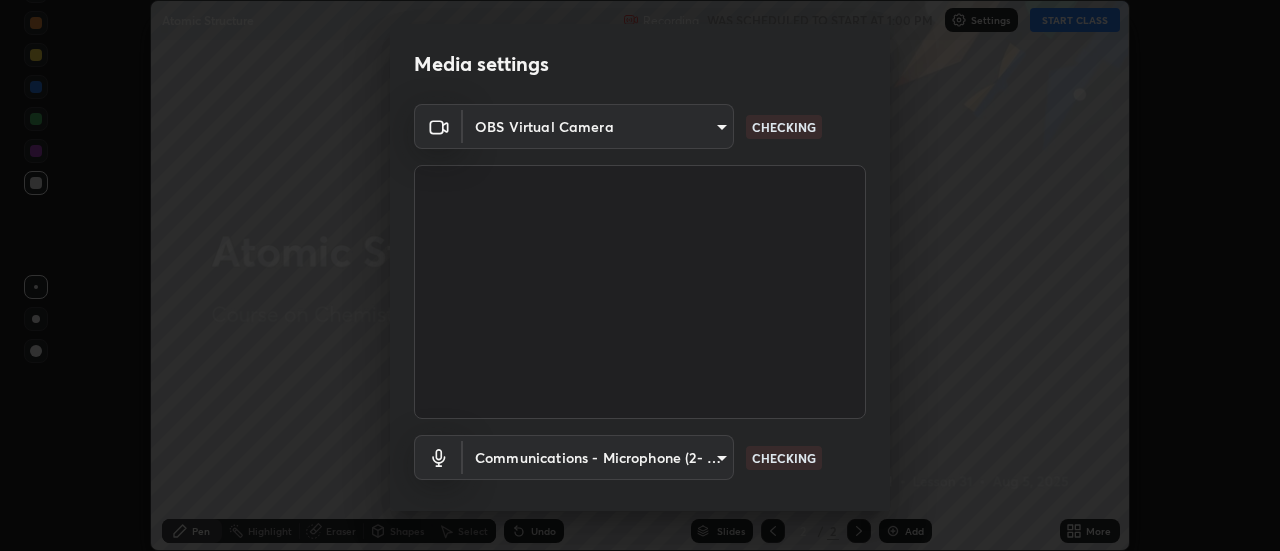 scroll, scrollTop: 105, scrollLeft: 0, axis: vertical 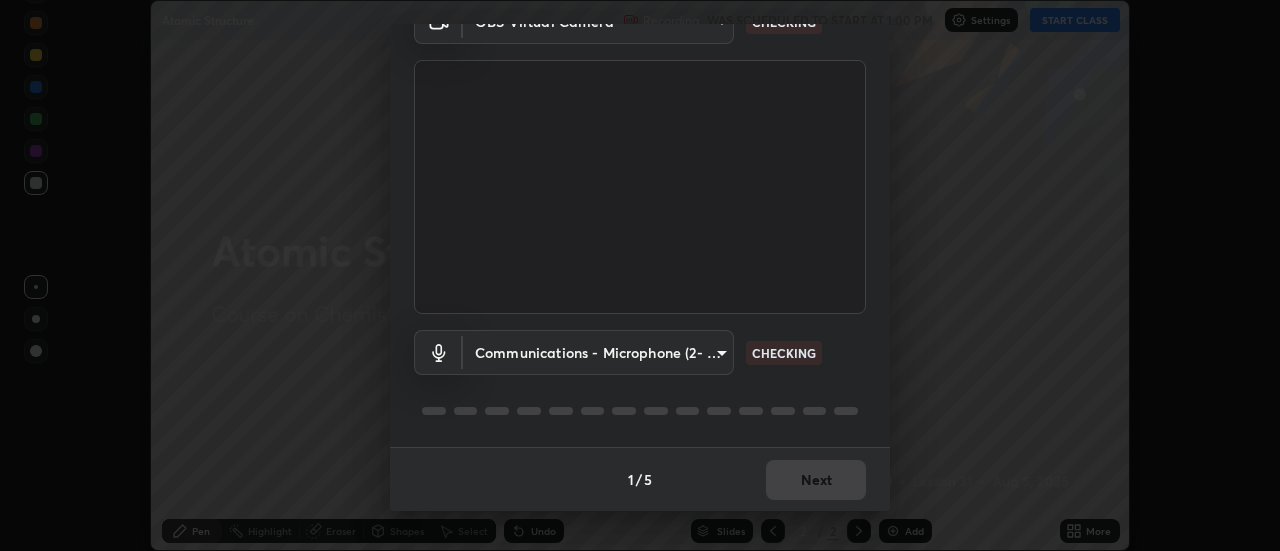 click on "Erase all Atomic Structure Recording WAS SCHEDULED TO START AT  [TIME] Settings START CLASS Setting up your live class Atomic Structure • L31 of Course on Chemistry for JEE Growth 8 [YEAR] [FIRST] [LAST] Pen Highlight Eraser Shapes Select Undo Slides 2 / 2 Add More No doubts shared Encourage your learners to ask a doubt for better clarity Report an issue Reason for reporting Buffering Chat not working Audio - Video sync issue Educator video quality low ​ Attach an image Report Media settings OBS Virtual Camera [HASH] CHECKING Communications - Microphone (2- USB PnP Sound Device) communications CHECKING 1 / 5 Next" at bounding box center (640, 275) 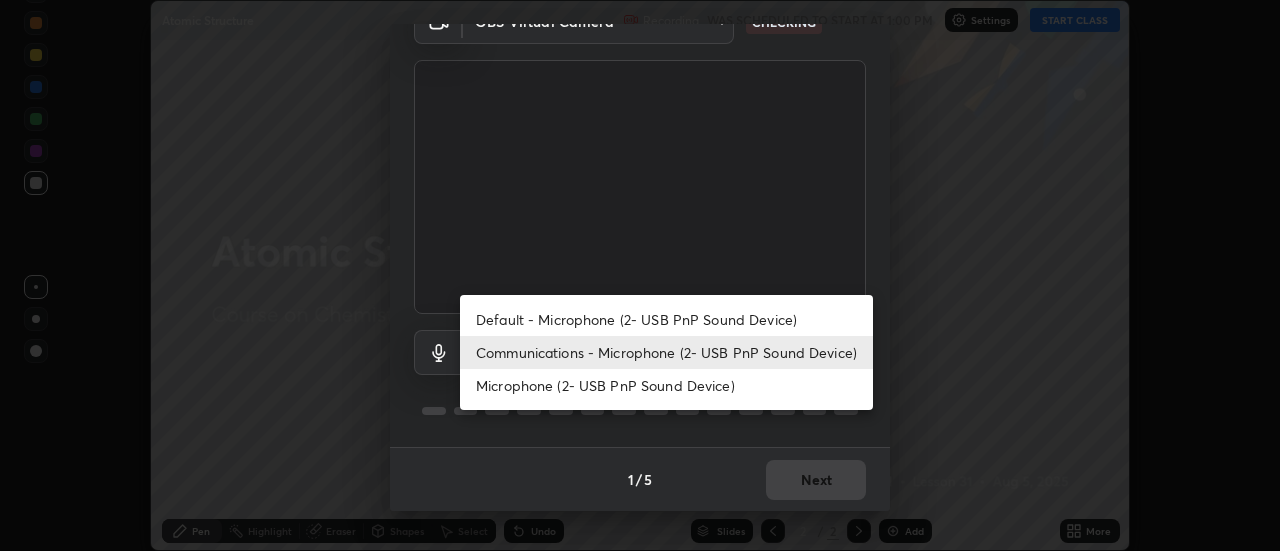 click on "Microphone (2- USB PnP Sound Device)" at bounding box center (666, 385) 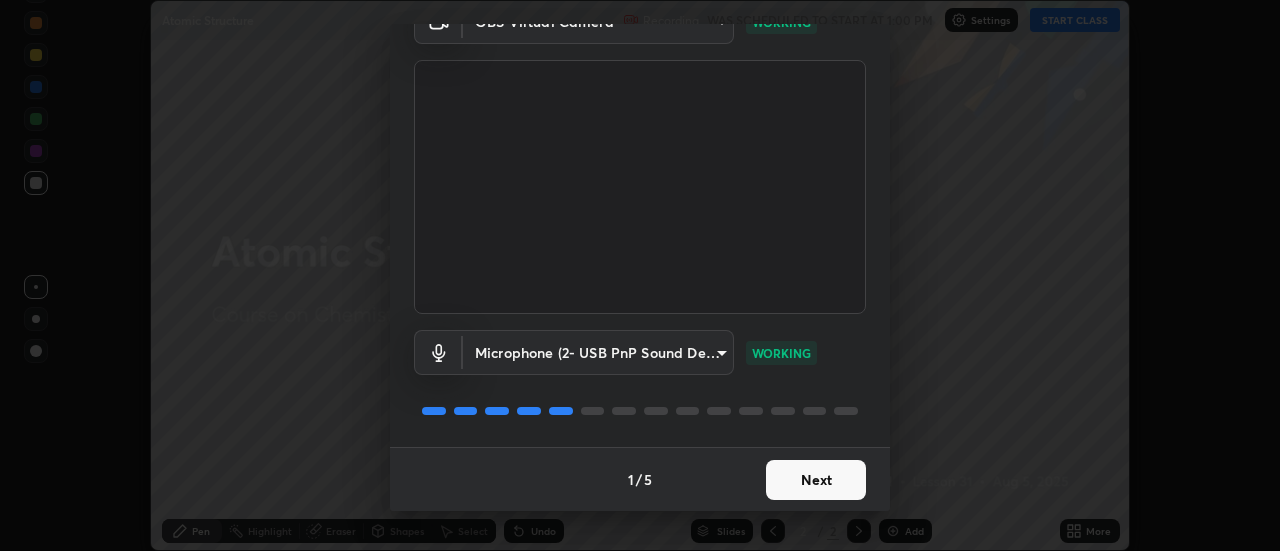 click on "Next" at bounding box center (816, 480) 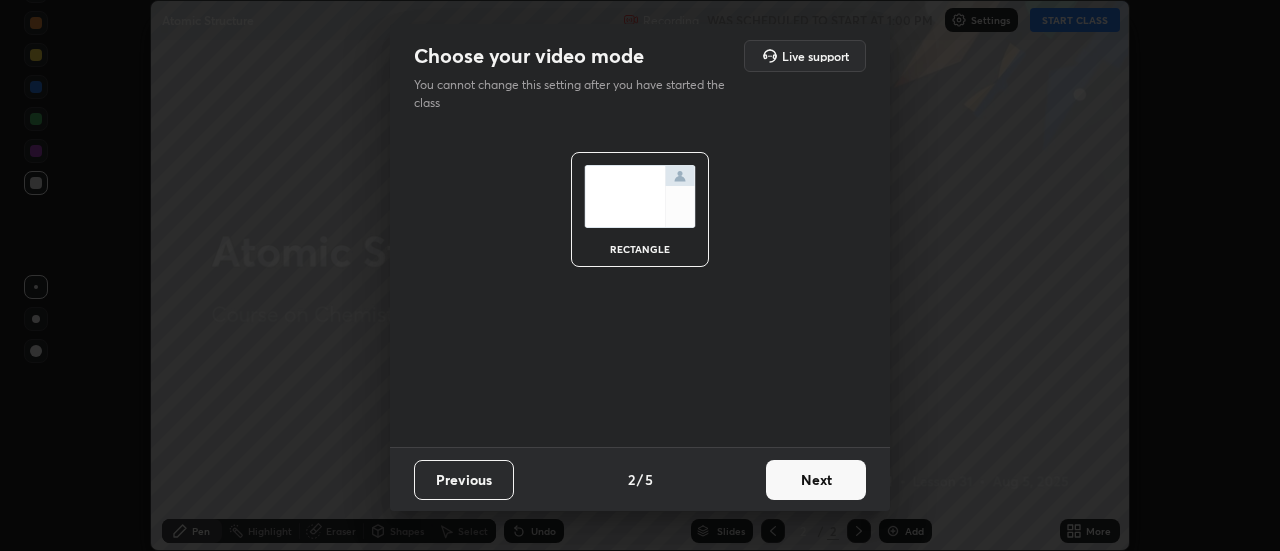 scroll, scrollTop: 0, scrollLeft: 0, axis: both 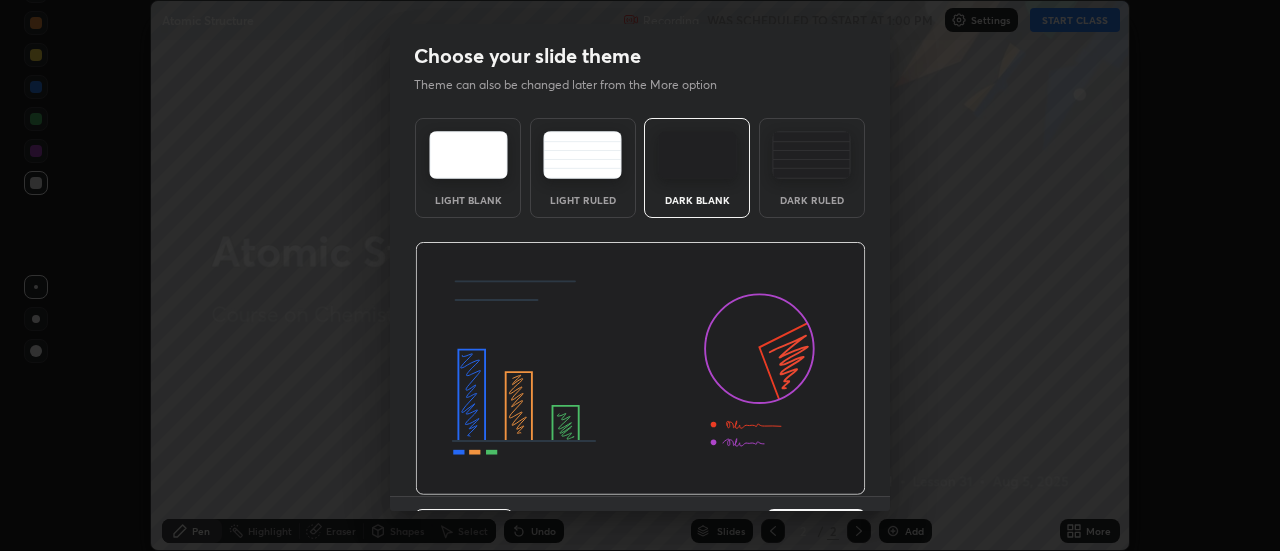 click at bounding box center (640, 369) 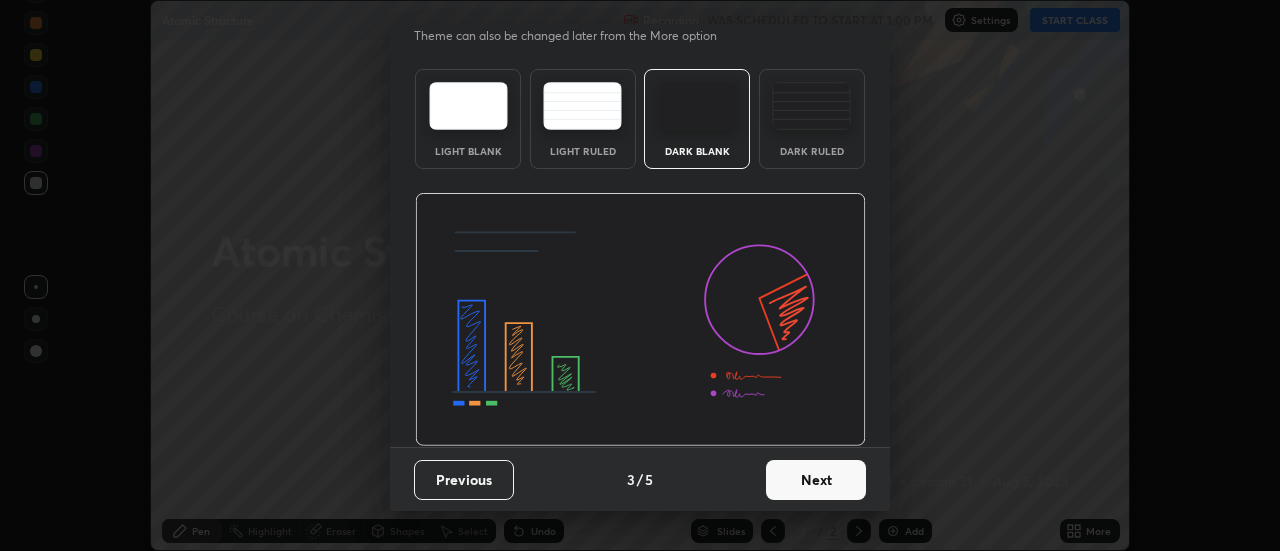 click on "Next" at bounding box center (816, 480) 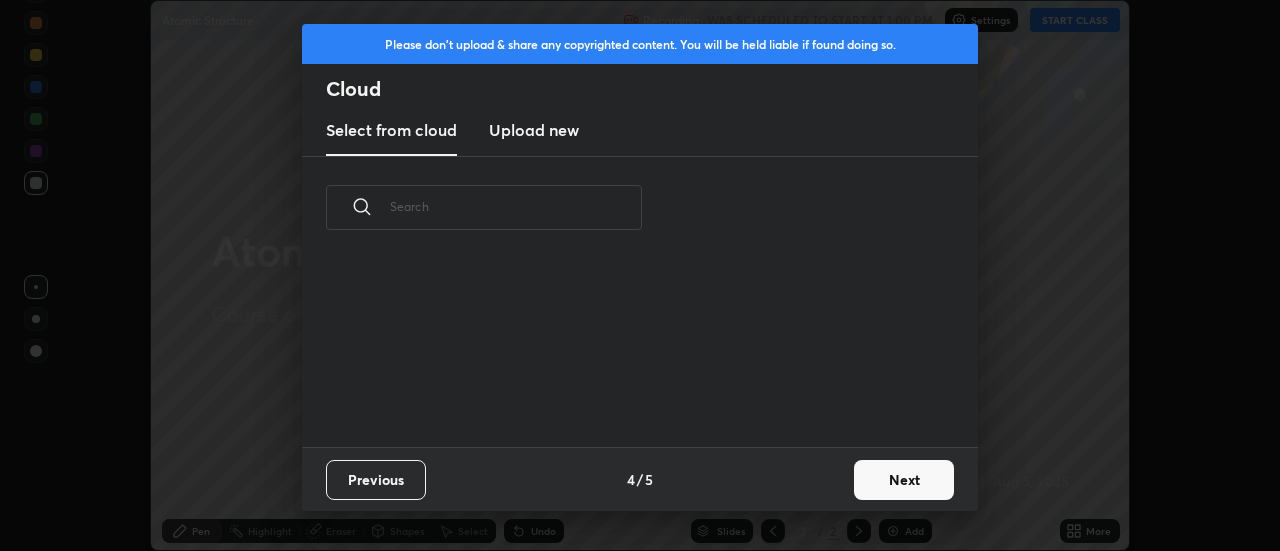 scroll, scrollTop: 0, scrollLeft: 0, axis: both 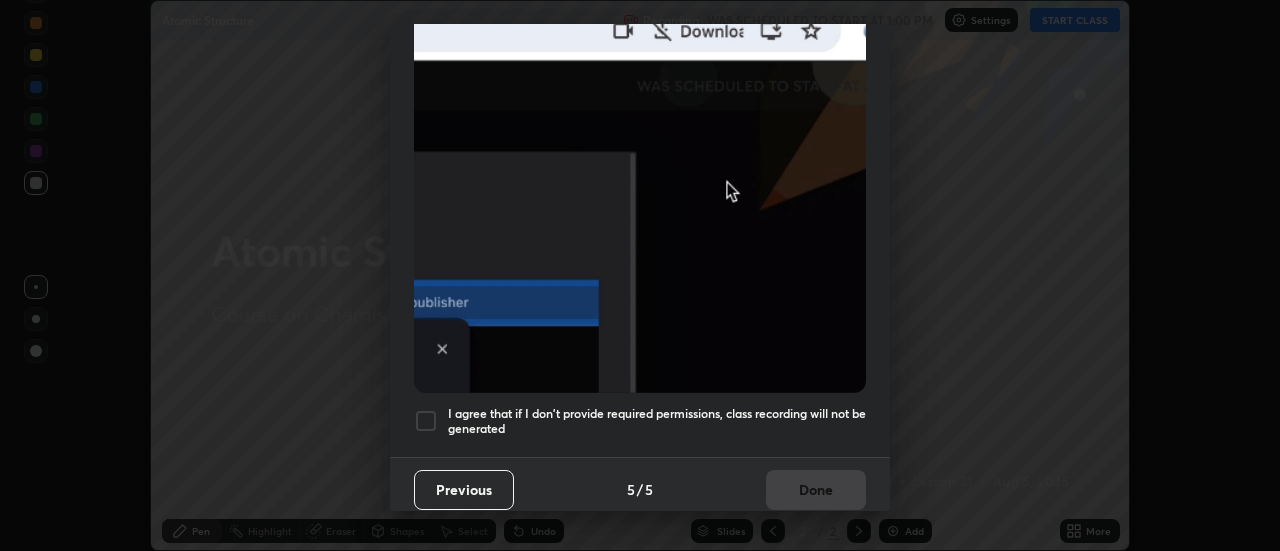 click on "Allow "Download multiple files" if prompted: If download blocked popup comes, open it and then "Always allow": I agree that if I don't provide required permissions, class recording will not be generated" at bounding box center [640, 36] 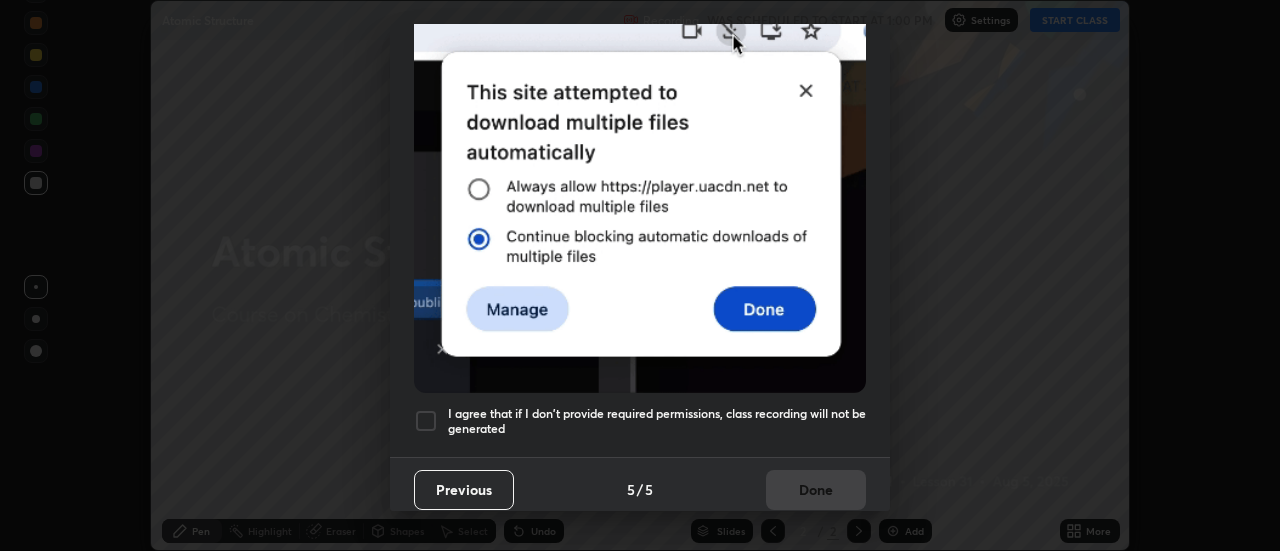 click at bounding box center (426, 421) 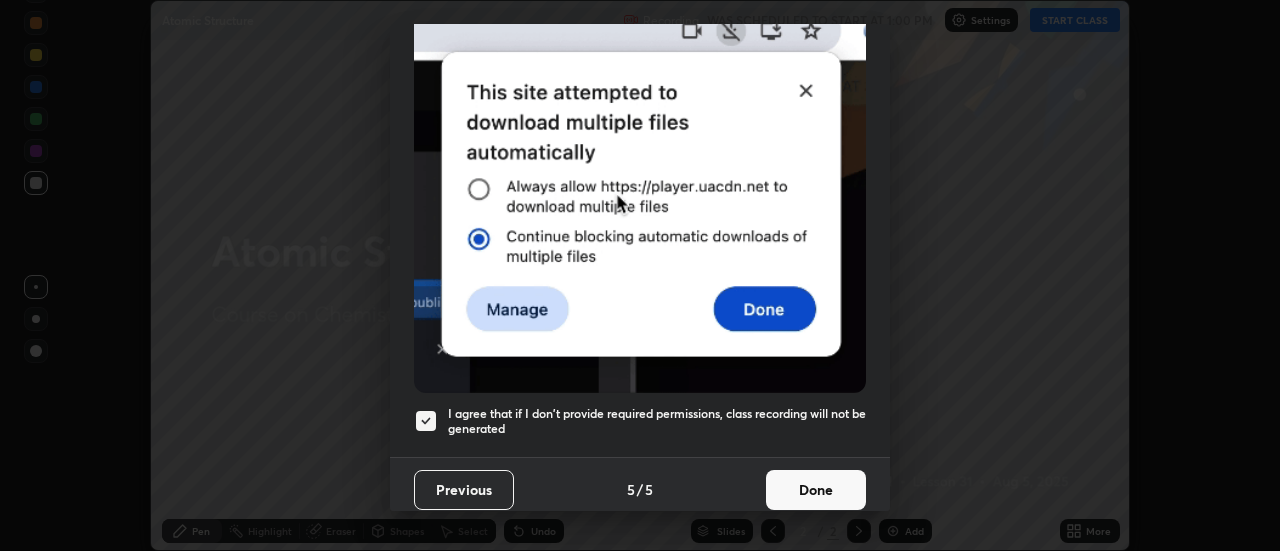 click on "Done" at bounding box center (816, 490) 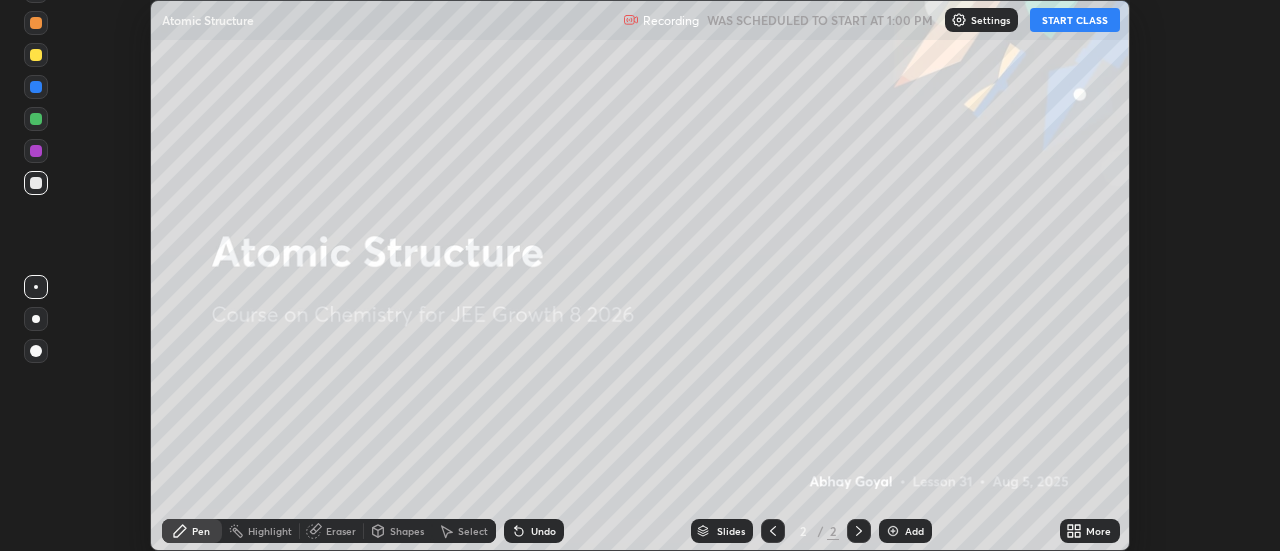 click on "START CLASS" at bounding box center (1075, 20) 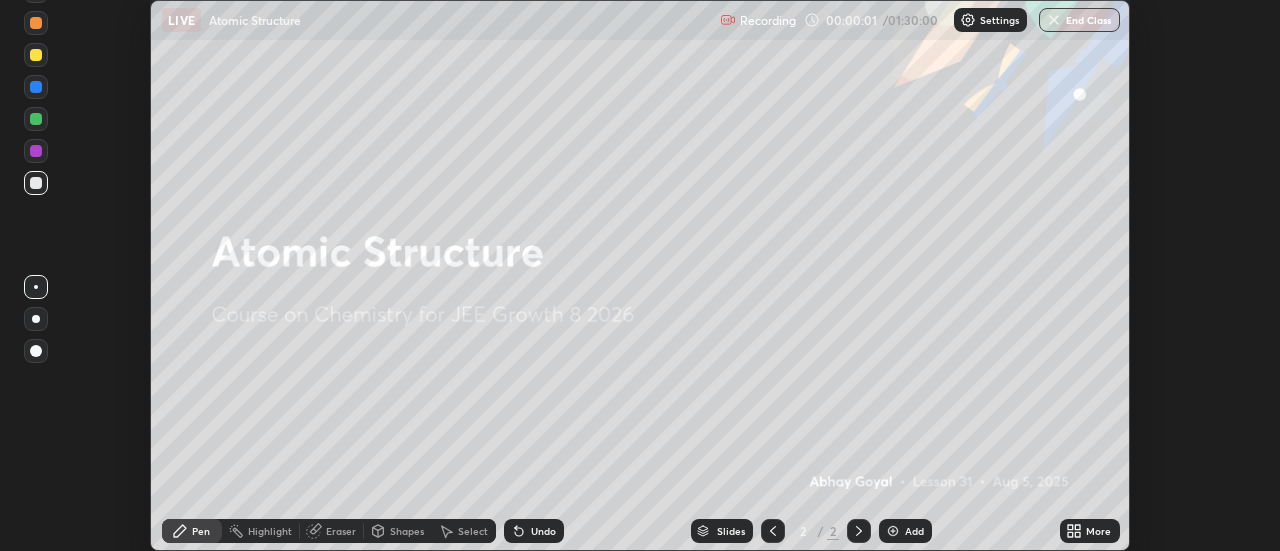 click on "More" at bounding box center [1098, 531] 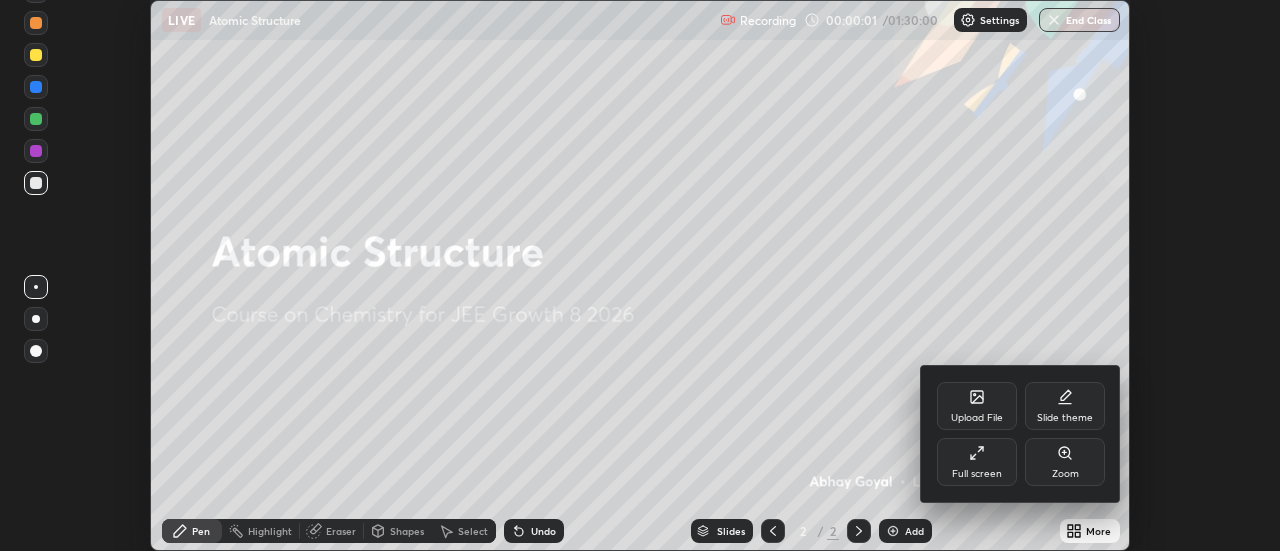 click on "Full screen" at bounding box center [977, 462] 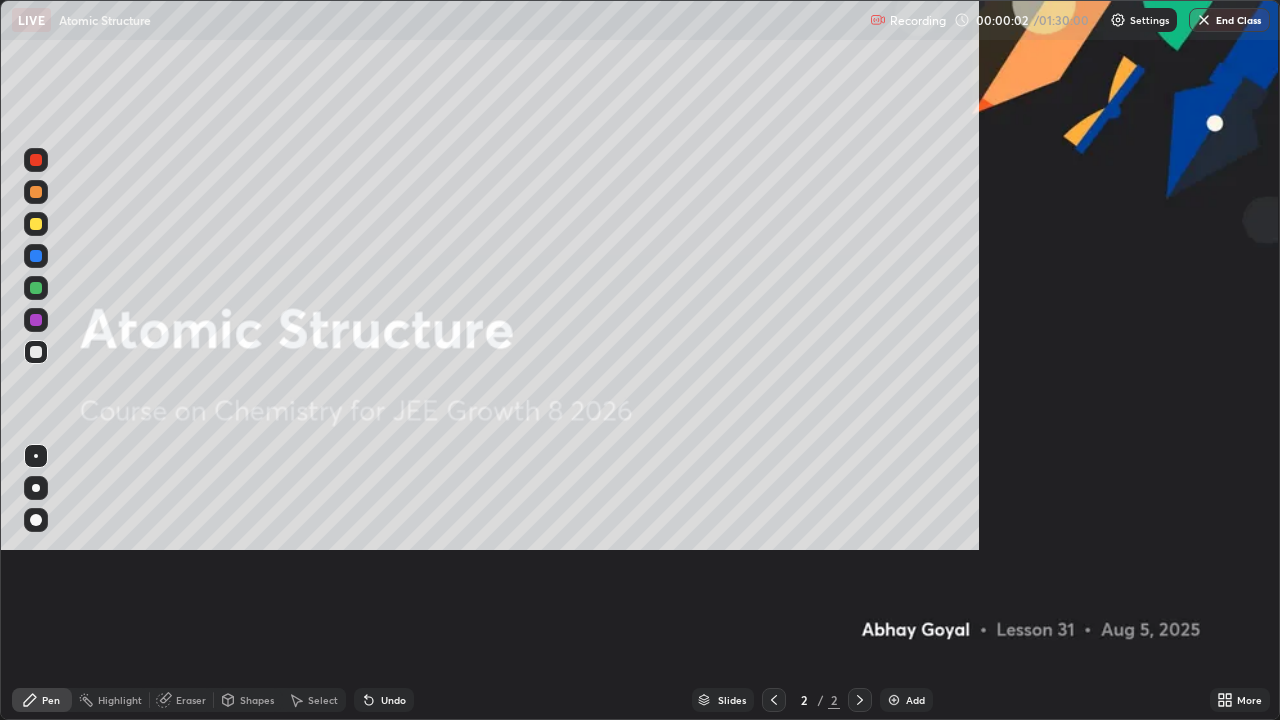 scroll, scrollTop: 99280, scrollLeft: 98720, axis: both 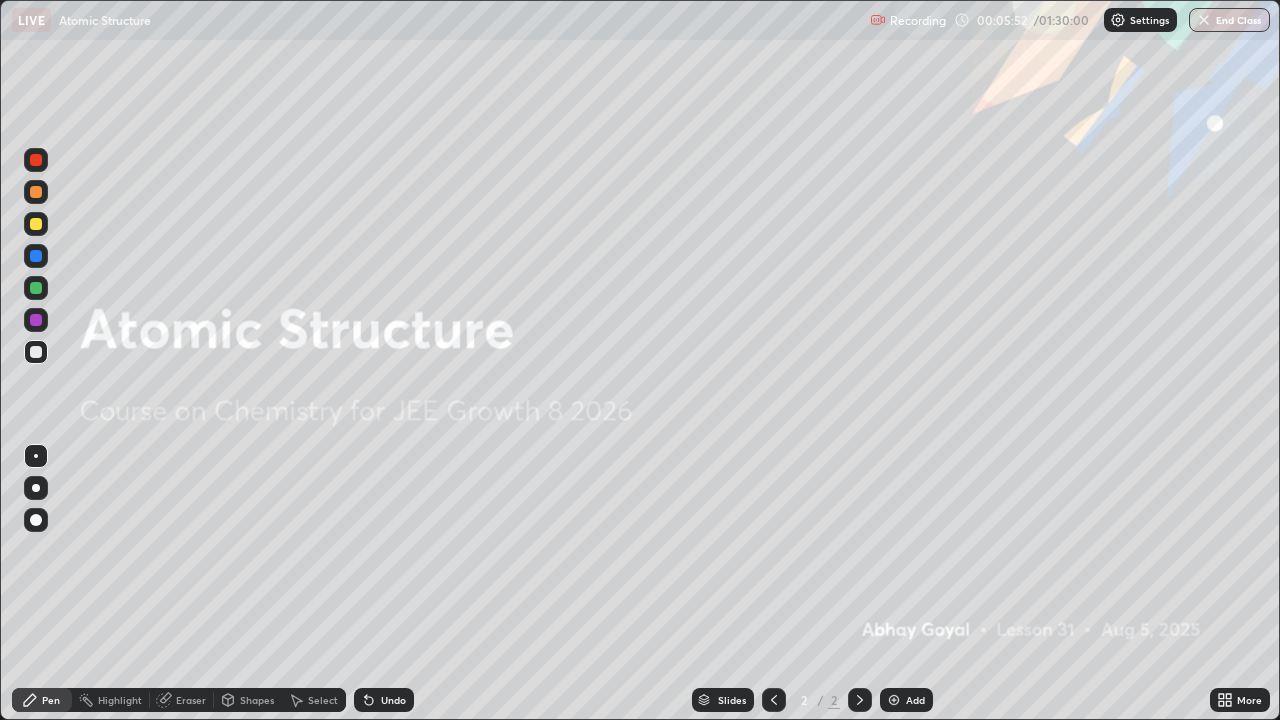 click on "Add" at bounding box center [915, 700] 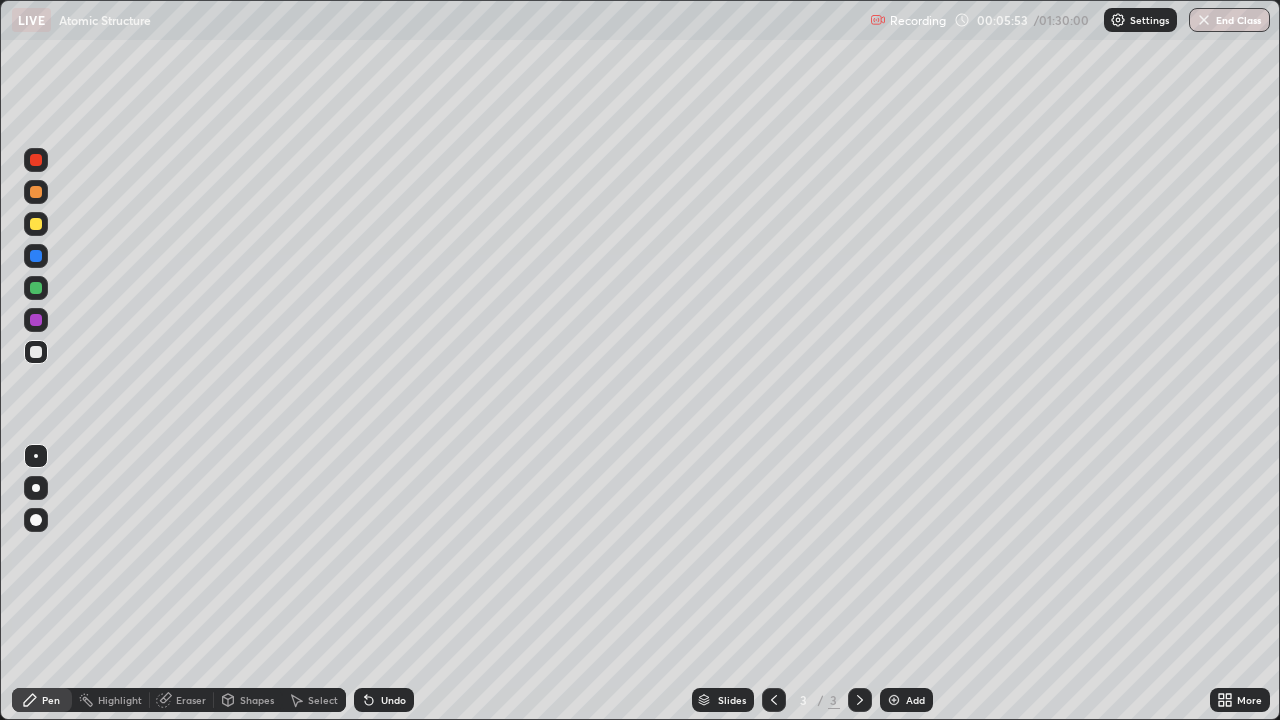 click at bounding box center (36, 352) 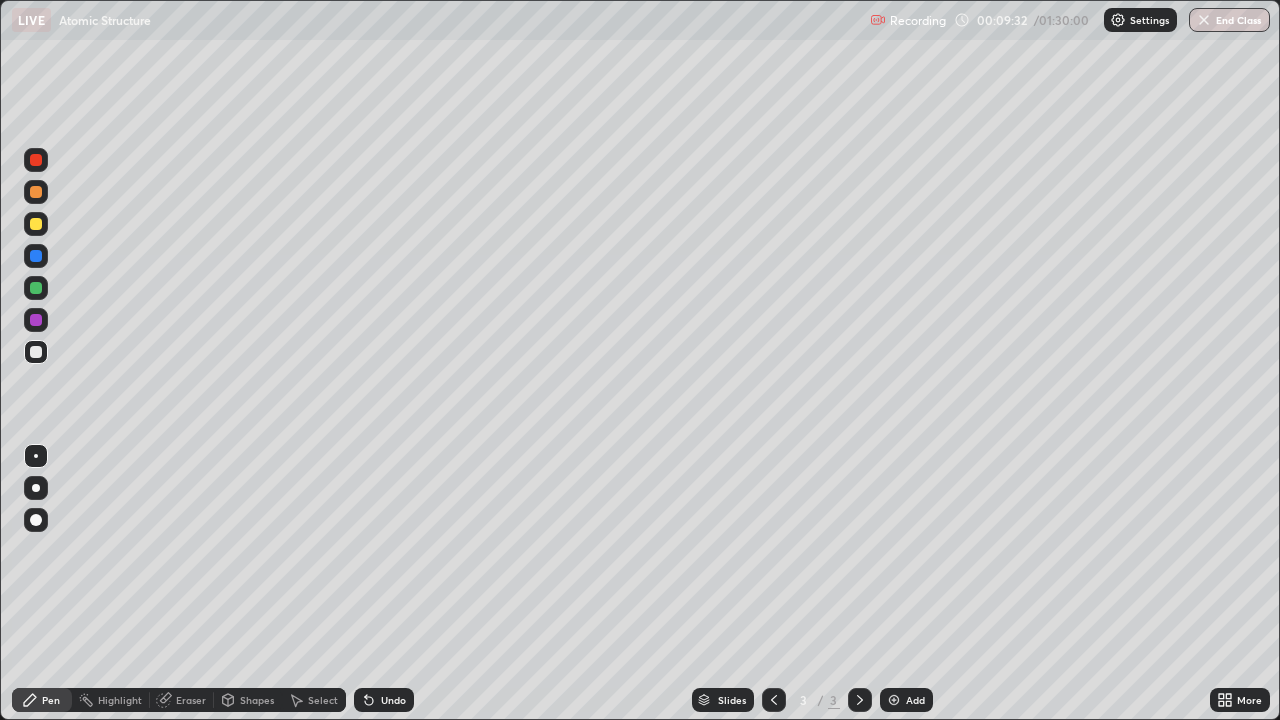 click on "Add" at bounding box center [915, 700] 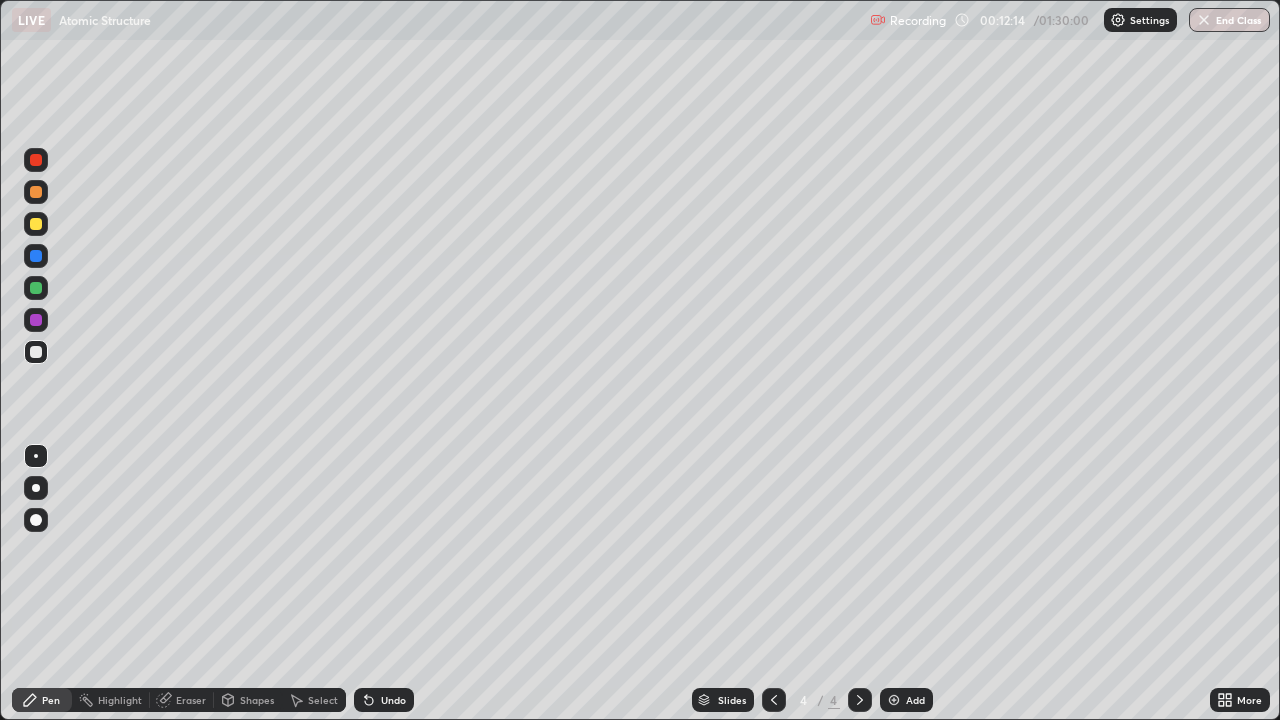 click at bounding box center (36, 320) 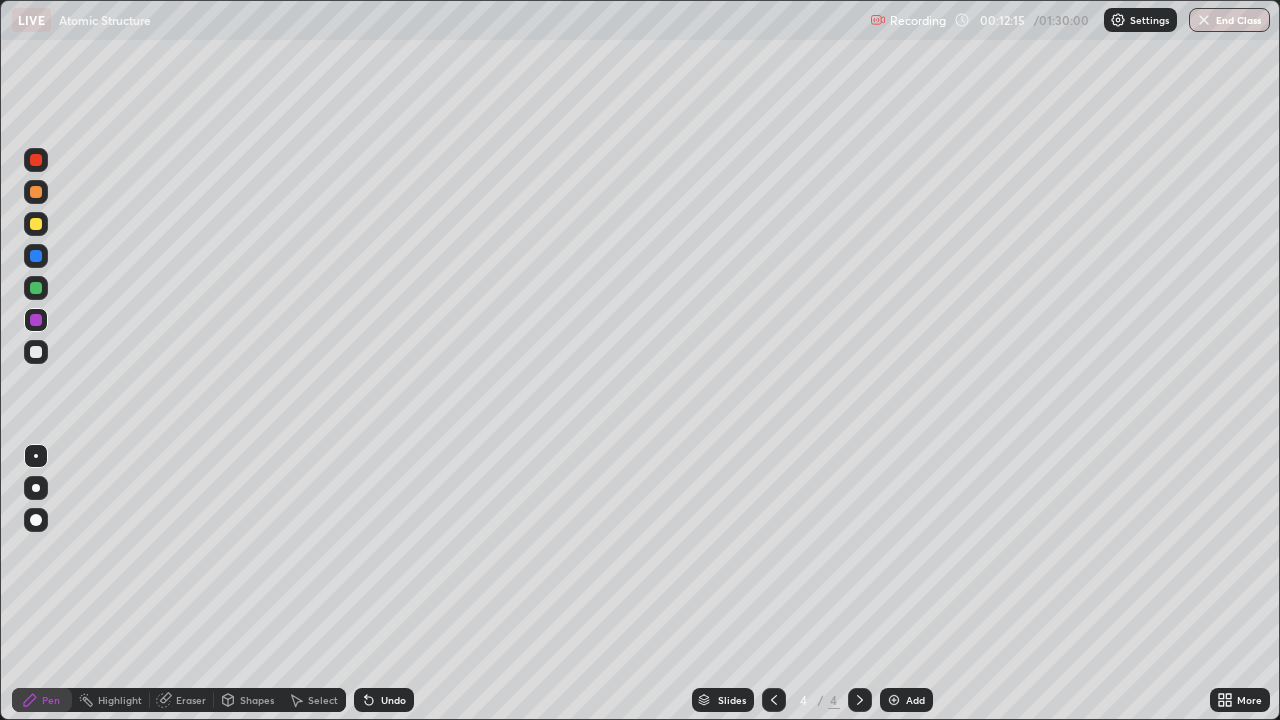 click at bounding box center (36, 320) 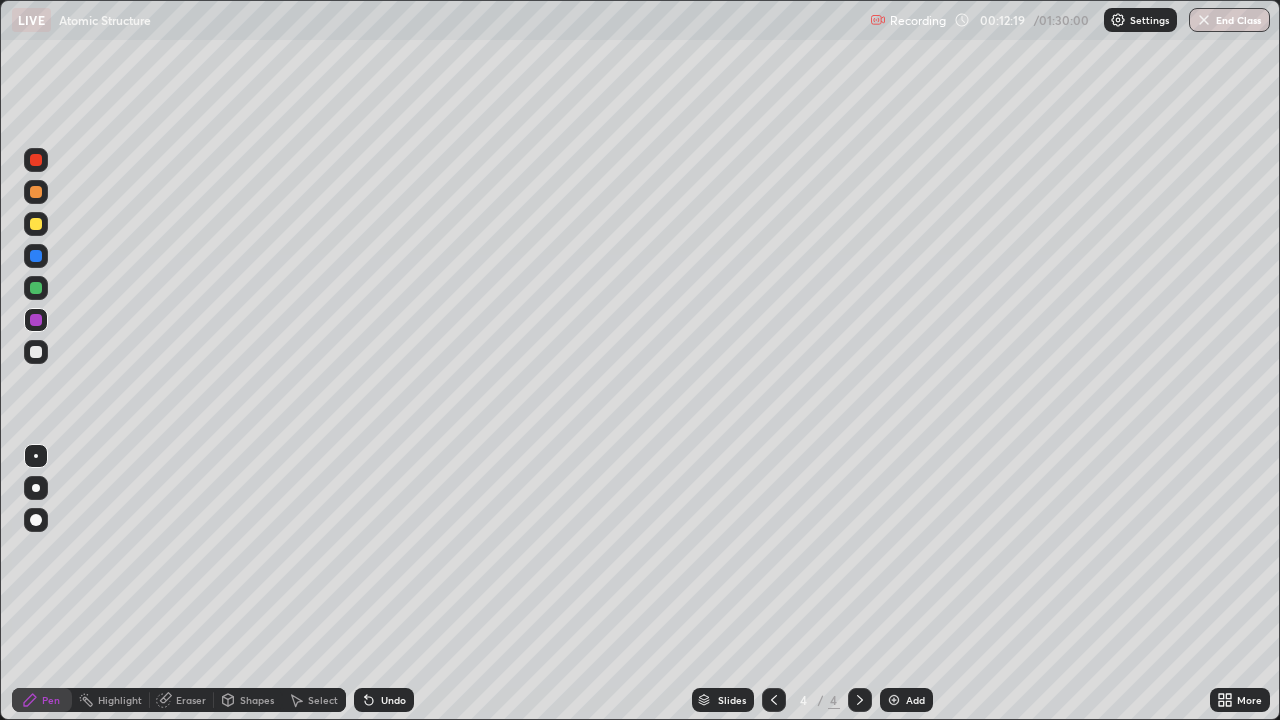 click at bounding box center [36, 352] 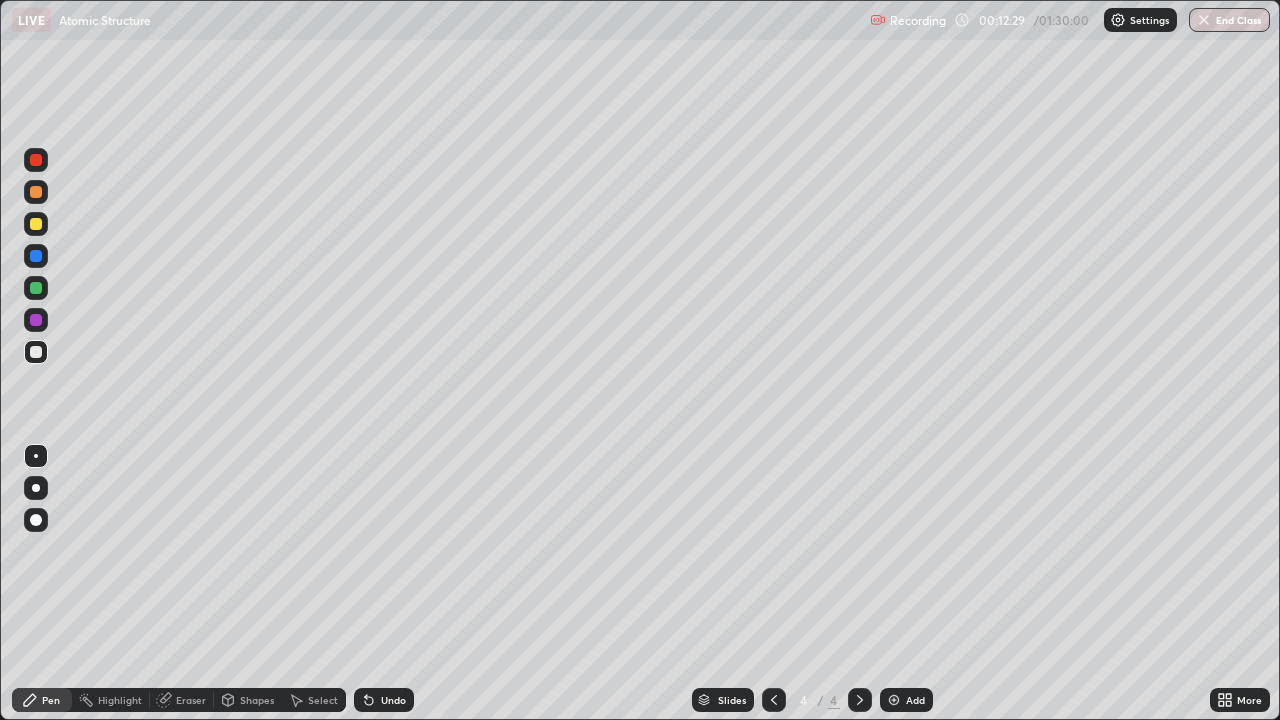 click on "Erase all" at bounding box center [36, 360] 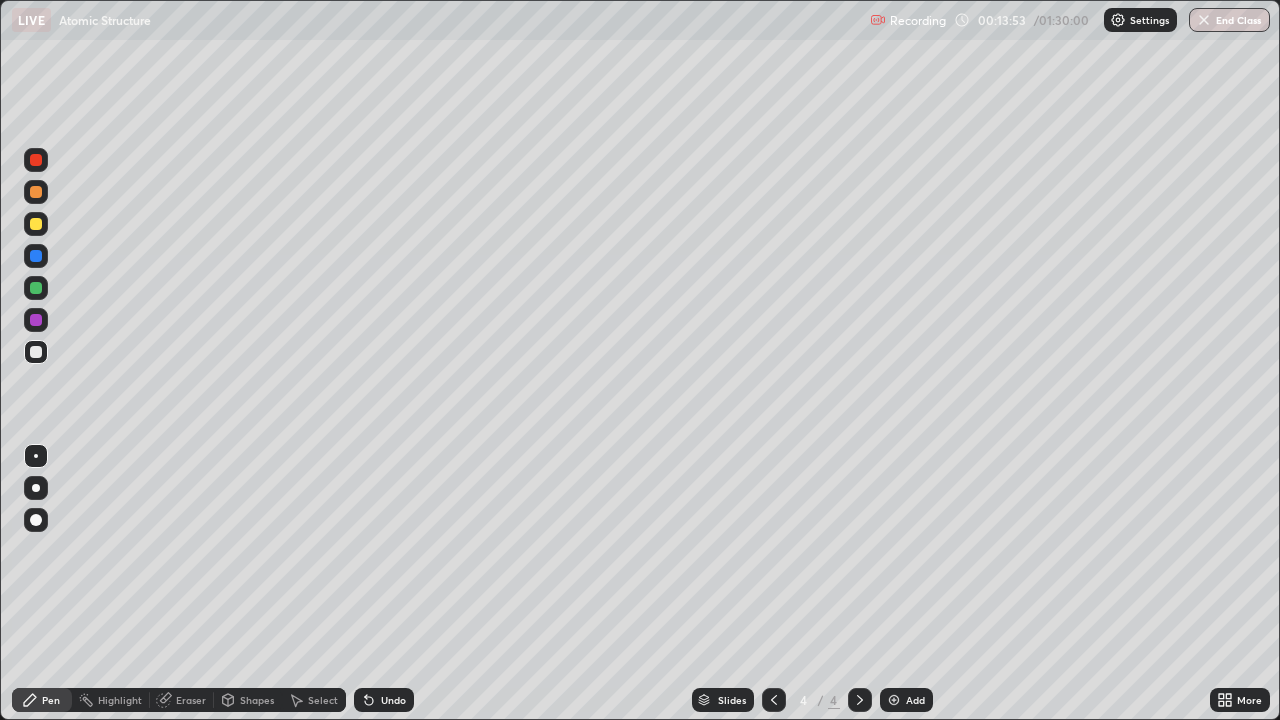 click on "Undo" at bounding box center (384, 700) 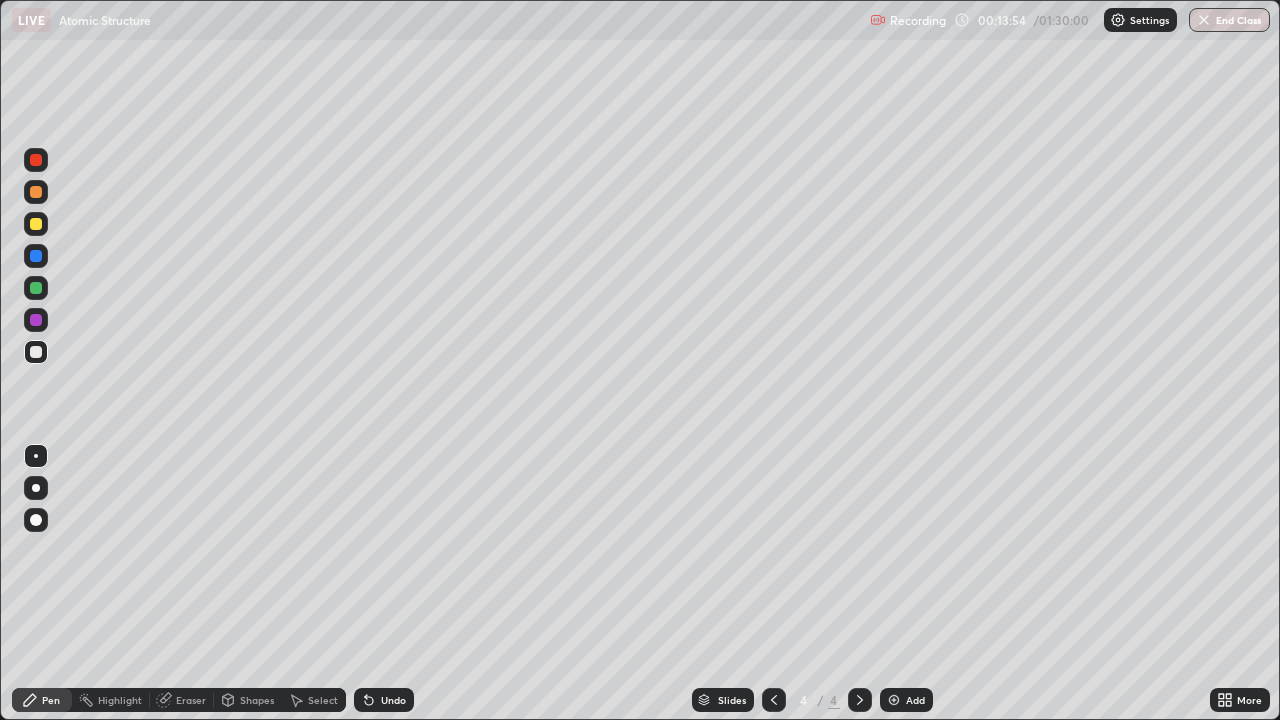 click on "Undo" at bounding box center [393, 700] 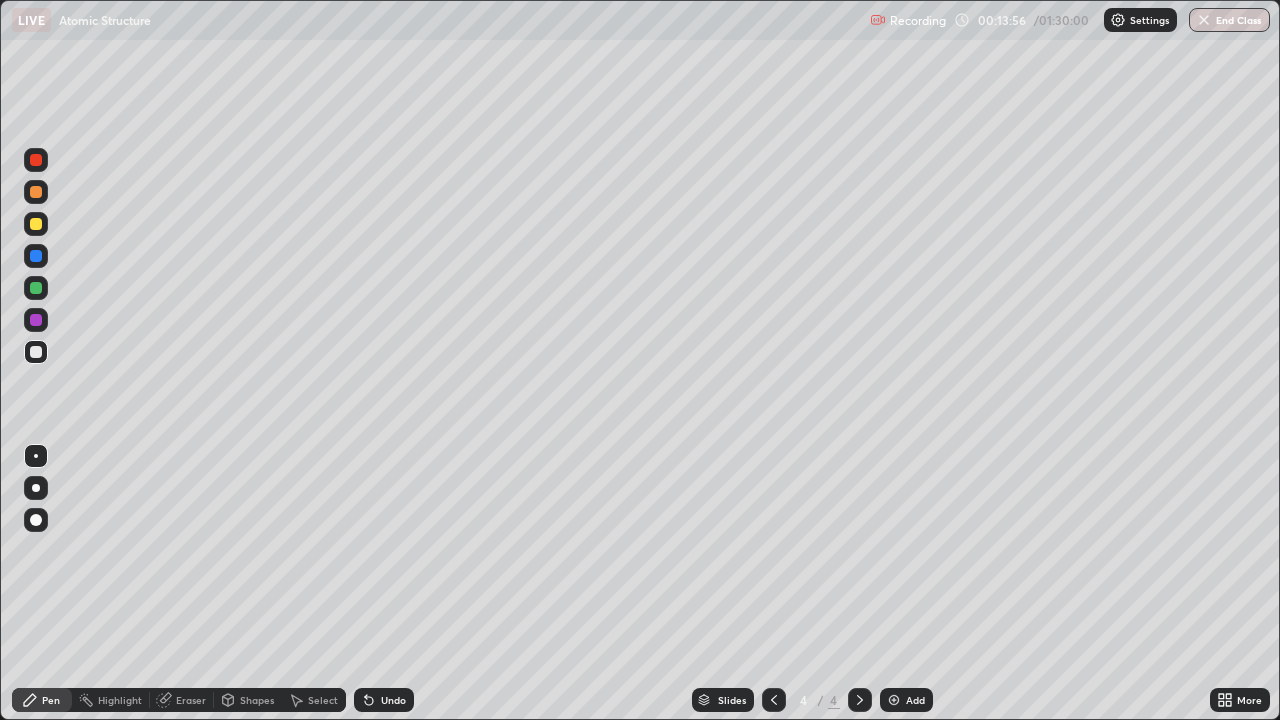 click on "Eraser" at bounding box center [191, 700] 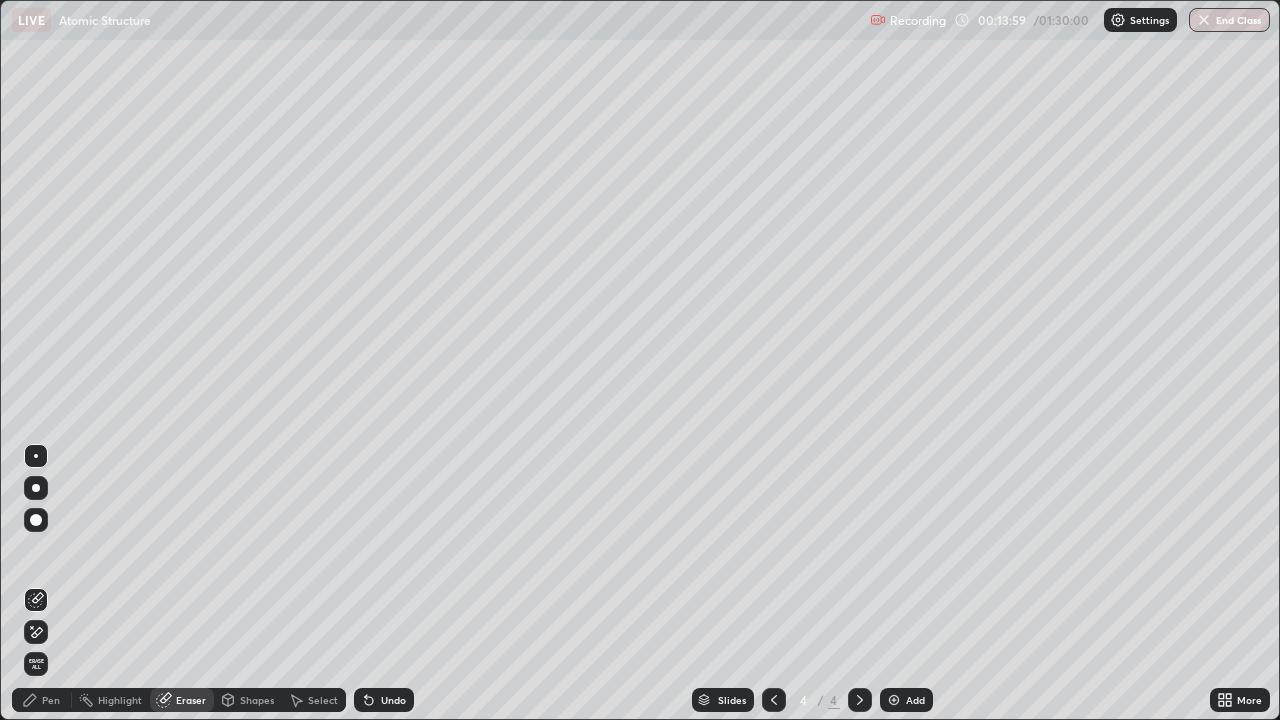 click on "Pen" at bounding box center [51, 700] 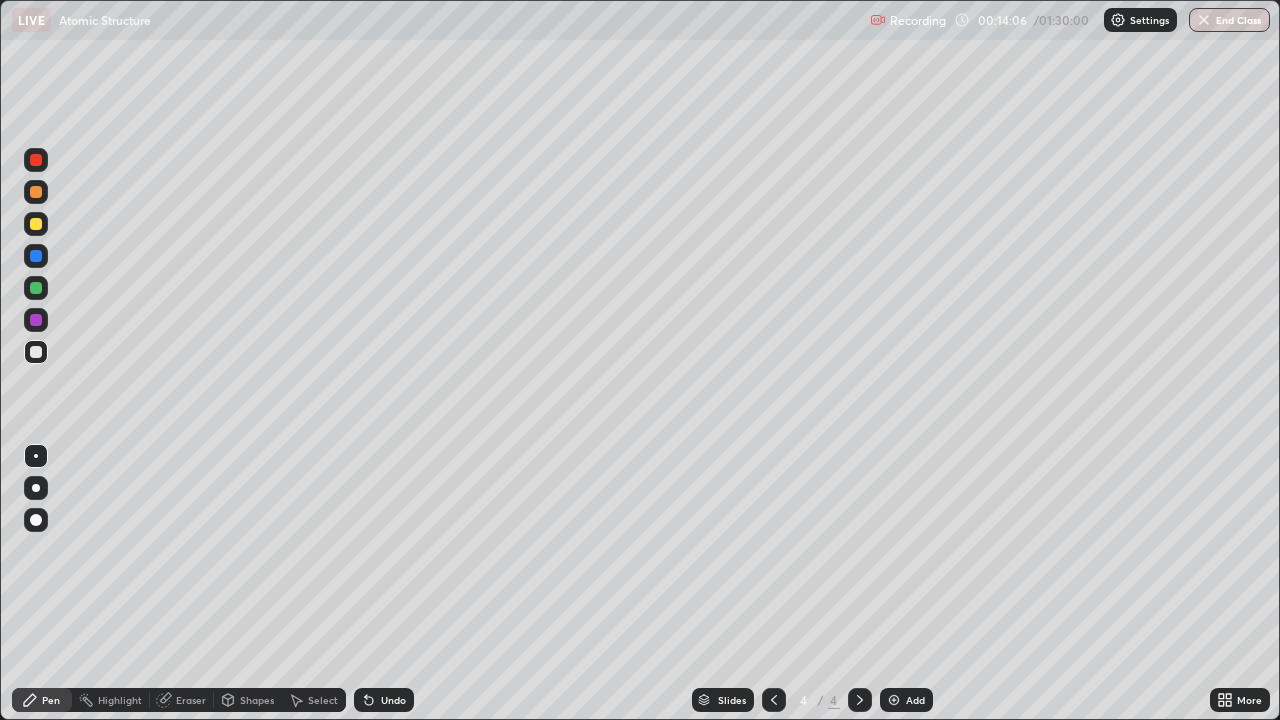 click at bounding box center (36, 192) 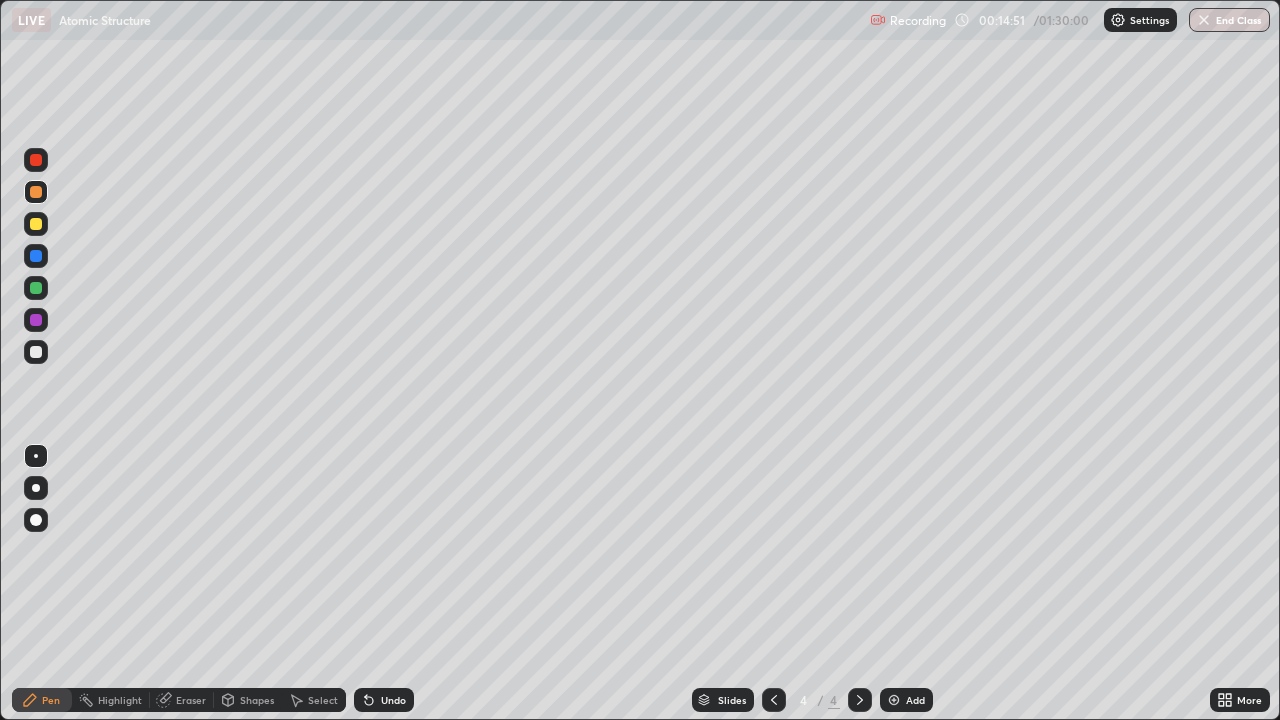 click at bounding box center [36, 288] 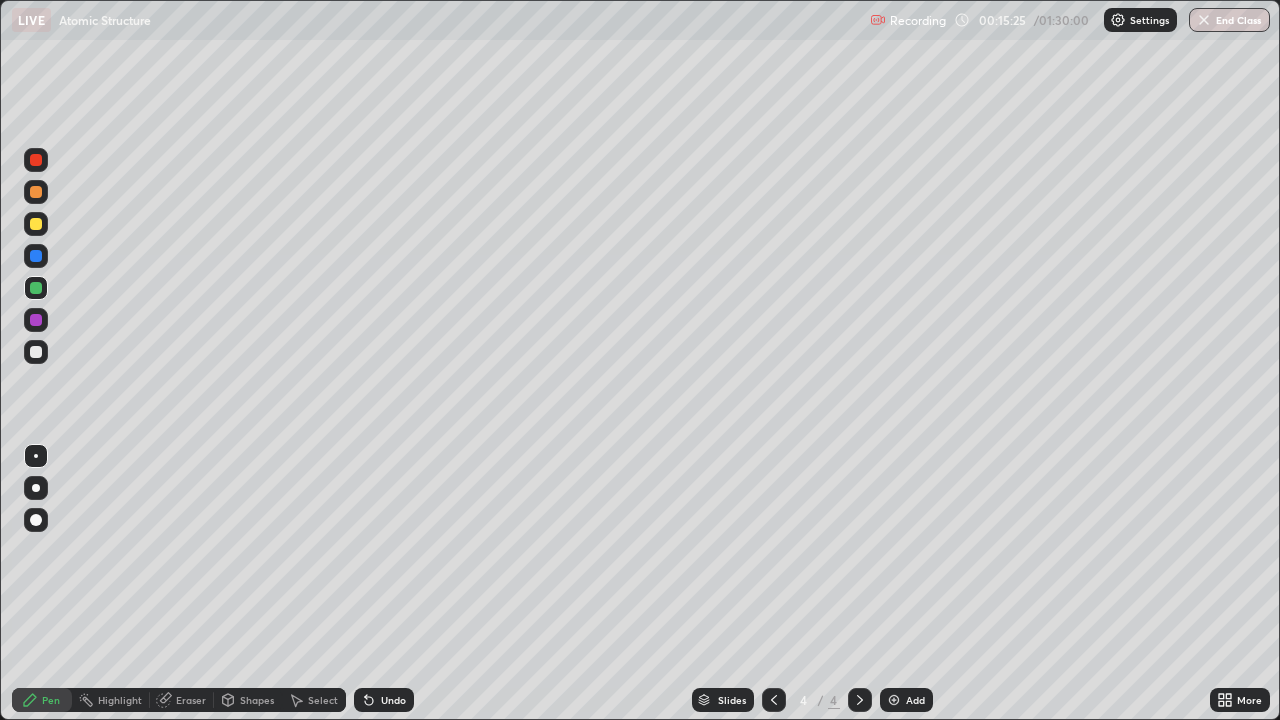 click at bounding box center (36, 224) 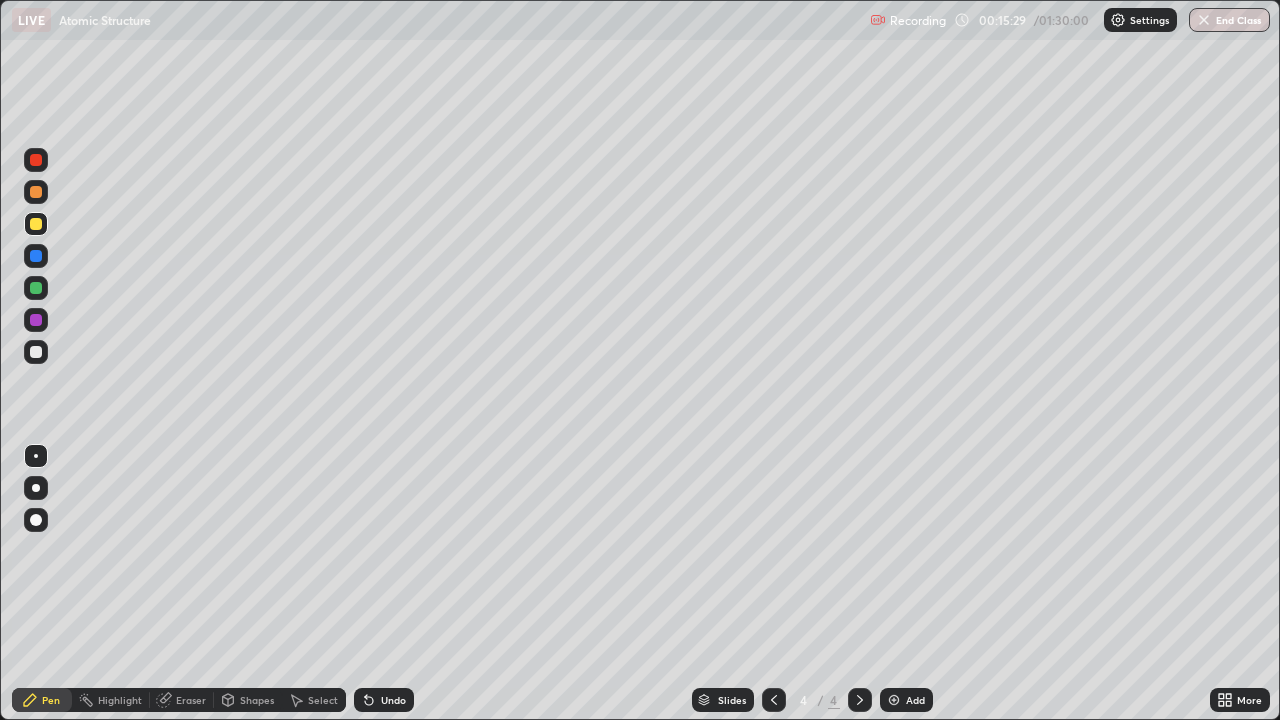 click at bounding box center [36, 352] 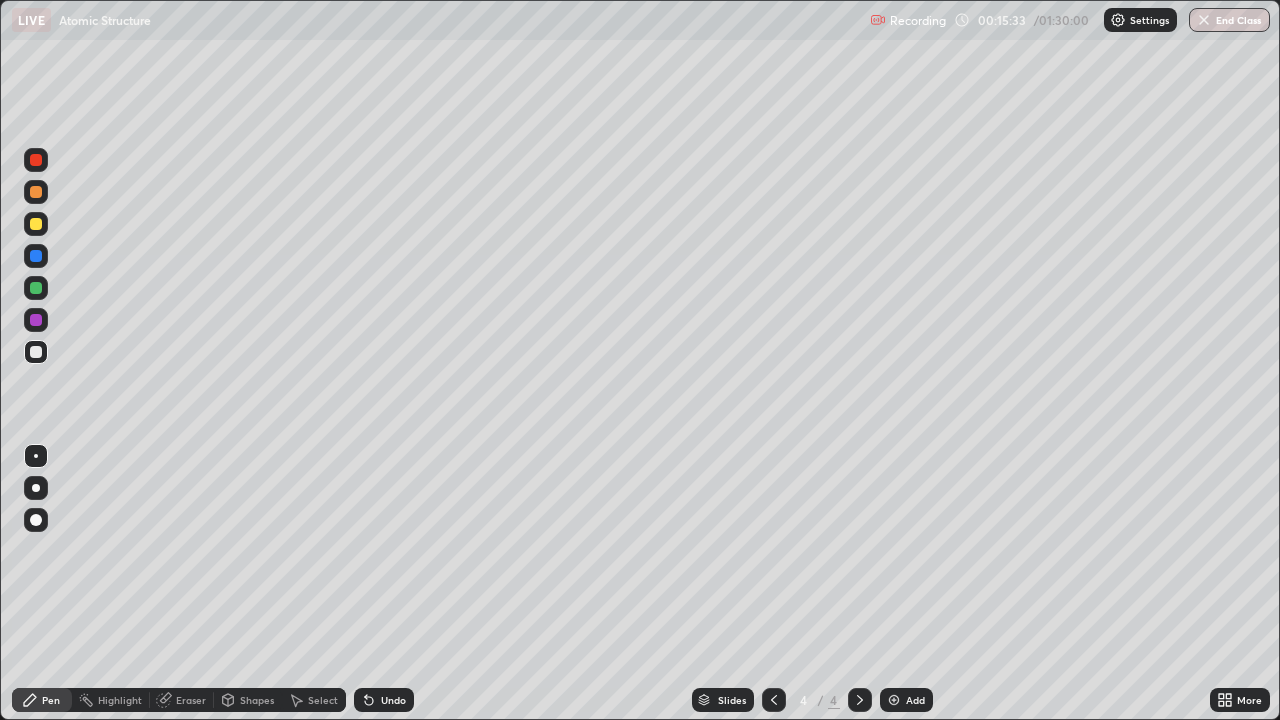 click at bounding box center [36, 224] 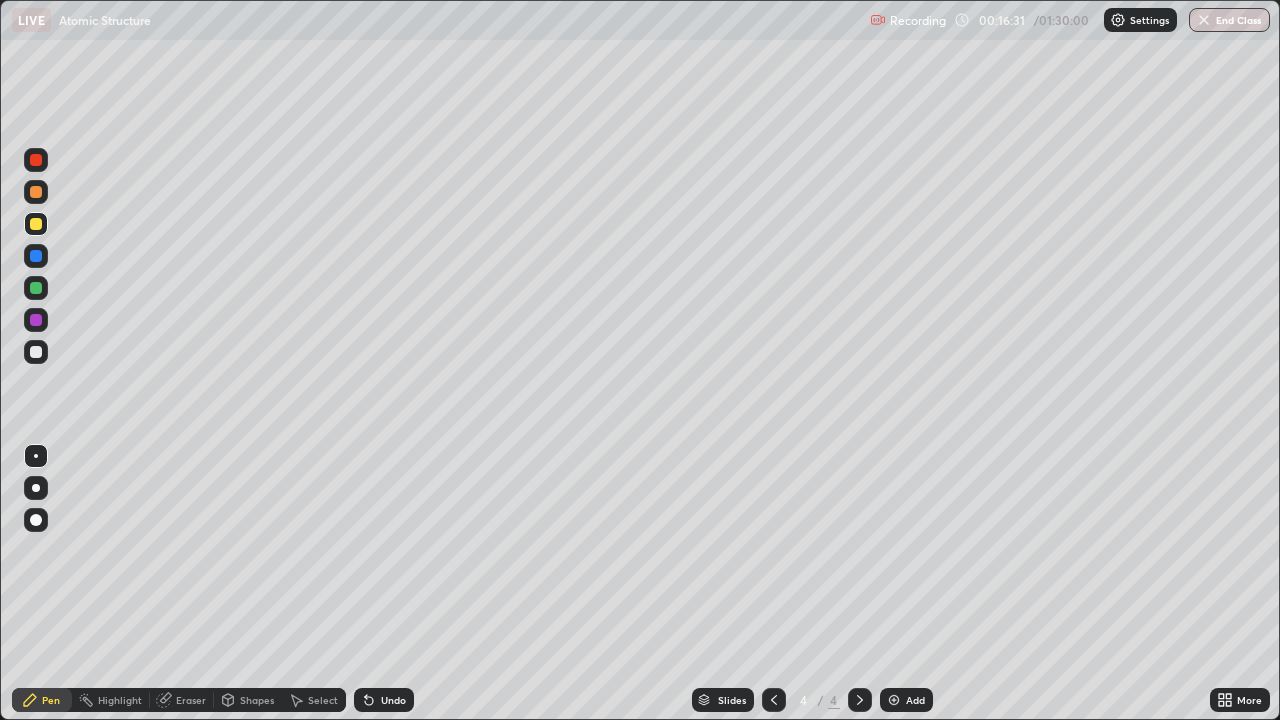 click on "Undo" at bounding box center (393, 700) 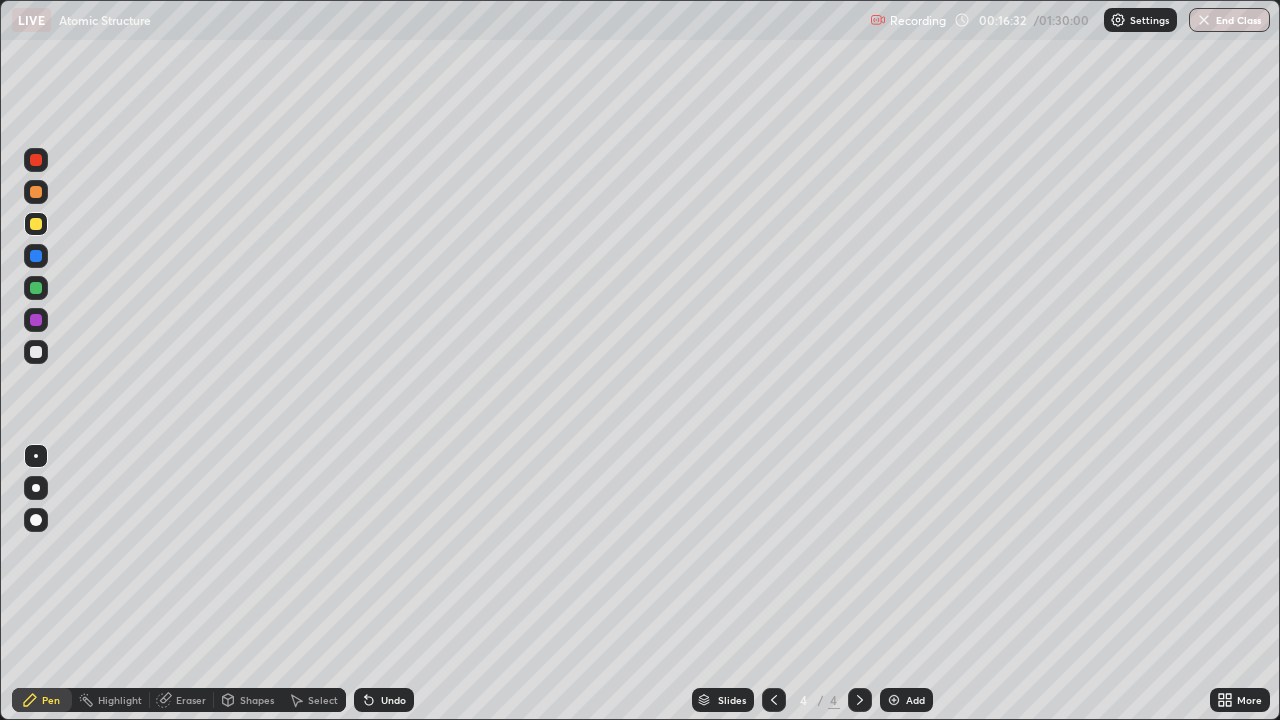 click at bounding box center (36, 160) 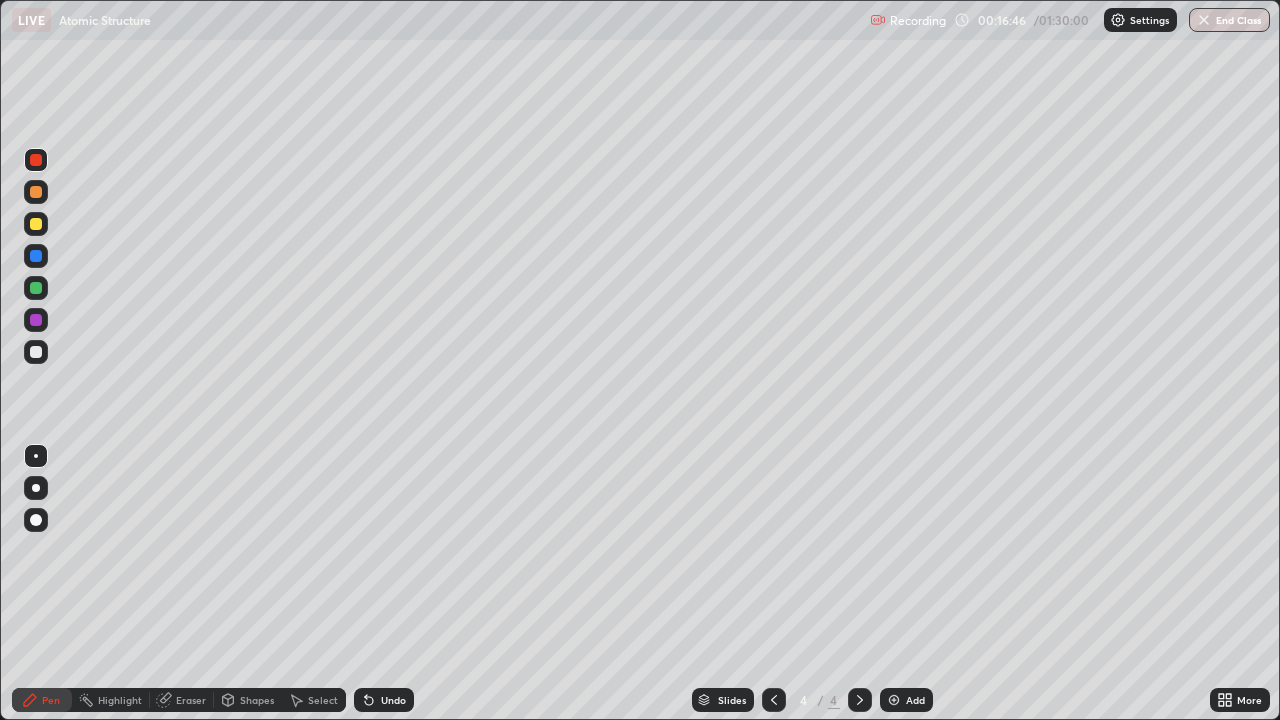 click at bounding box center (36, 352) 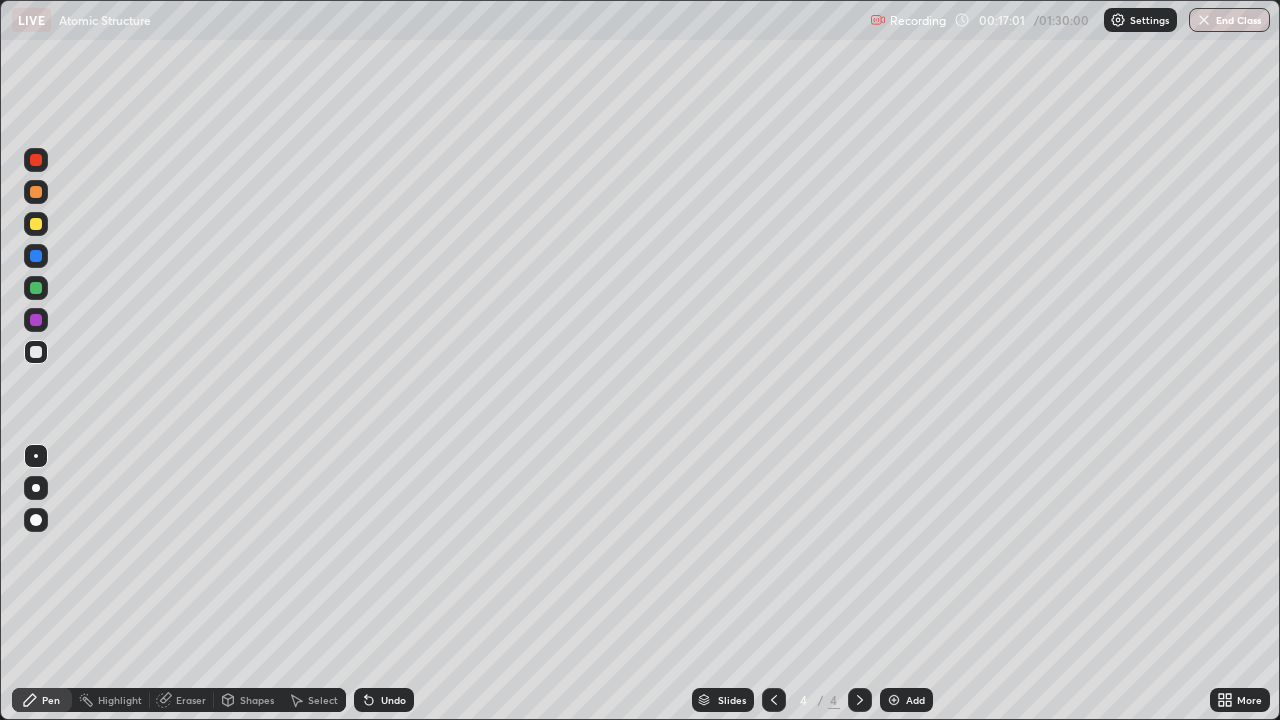 click at bounding box center (36, 320) 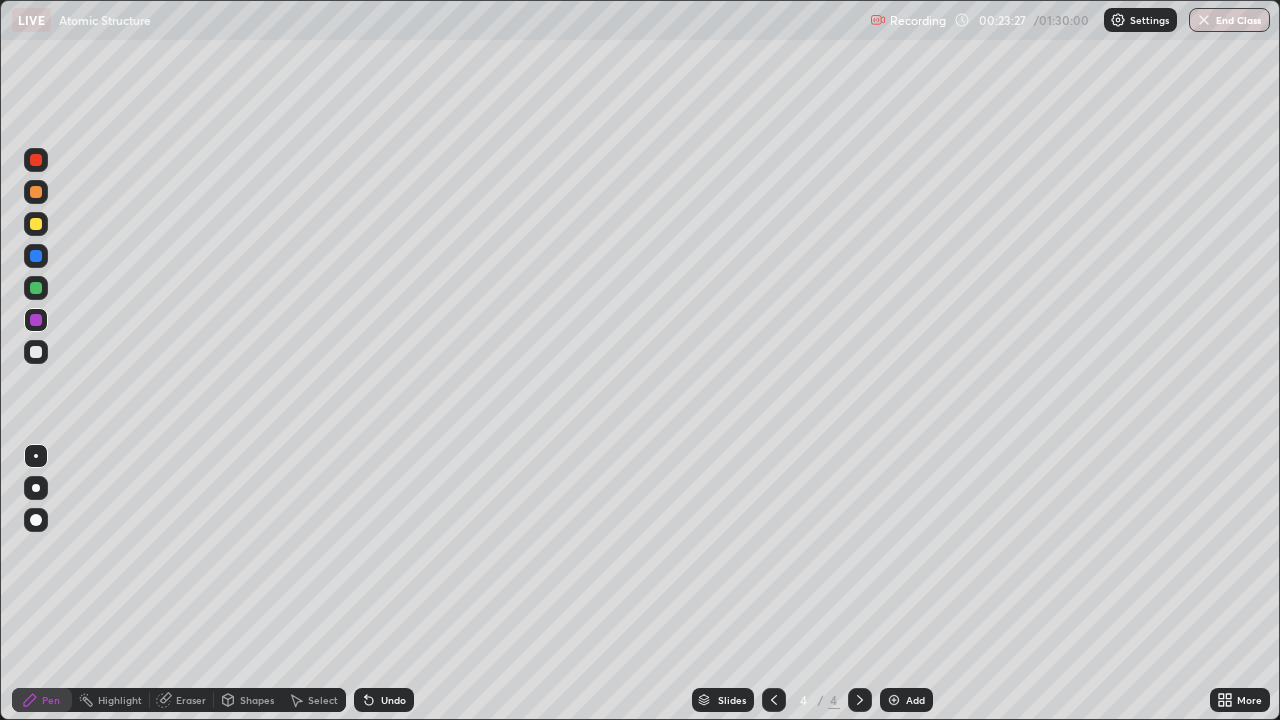 click on "Add" at bounding box center (915, 700) 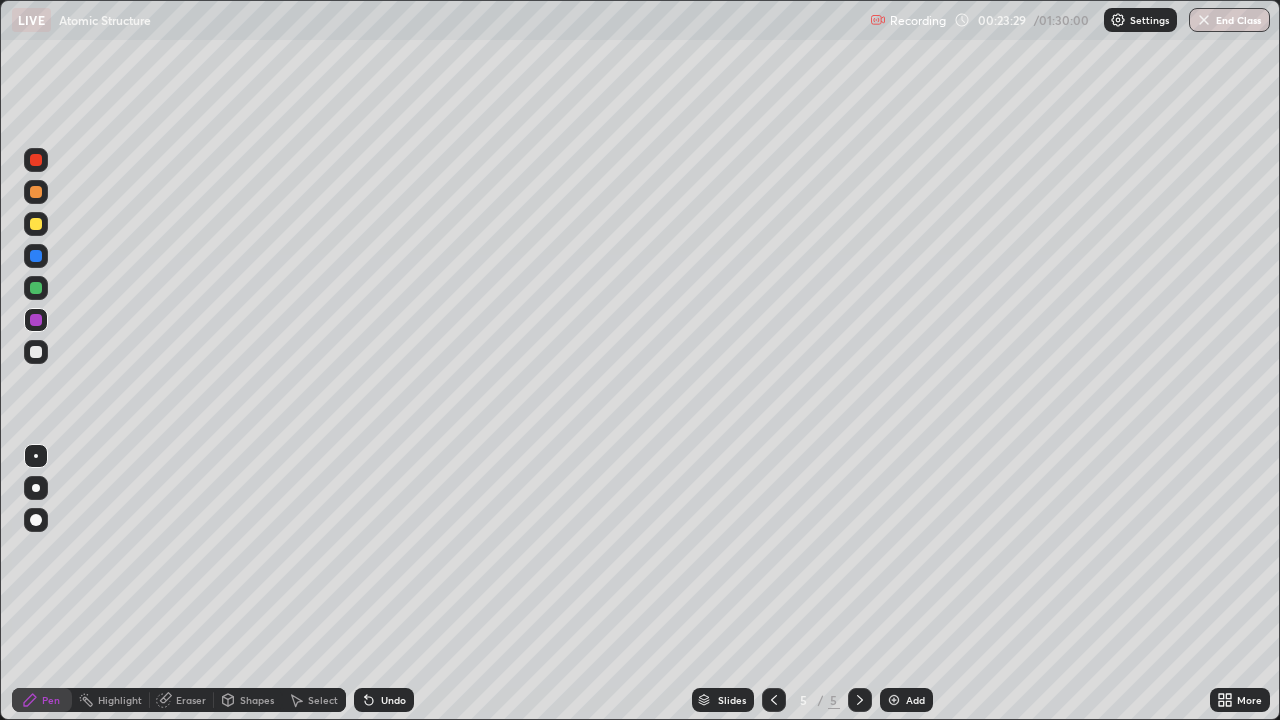 click at bounding box center (36, 224) 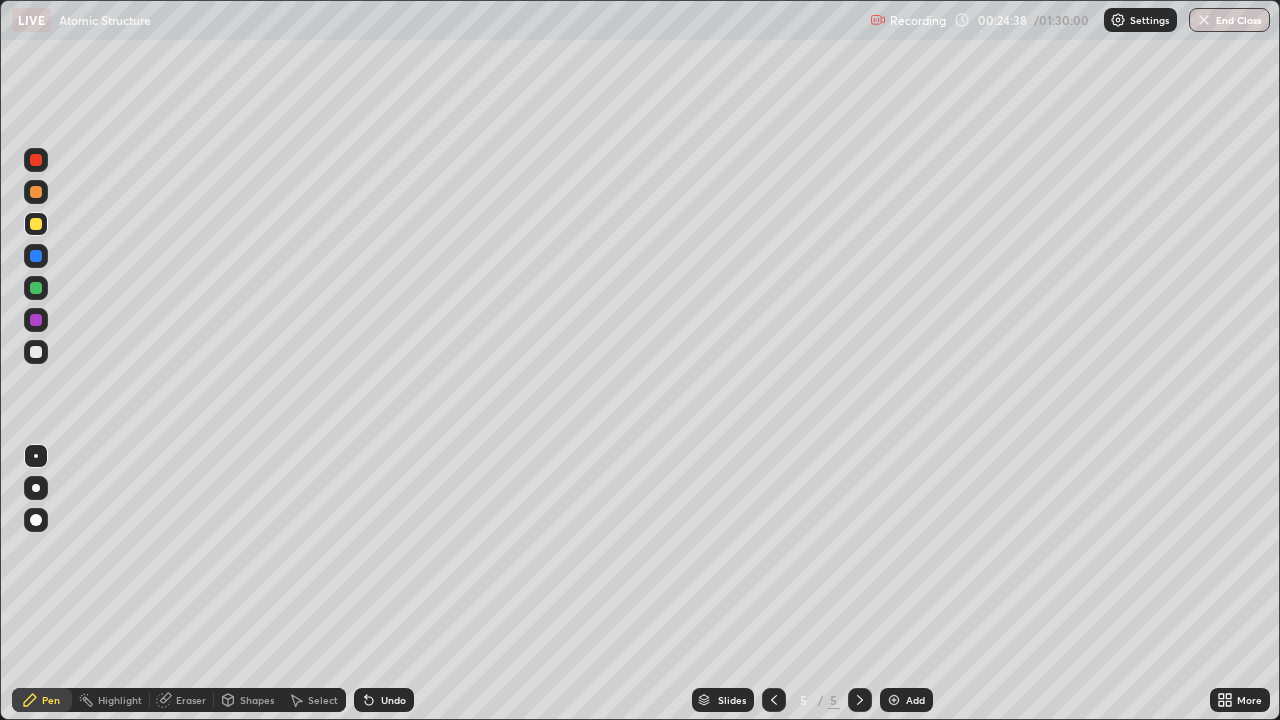 click 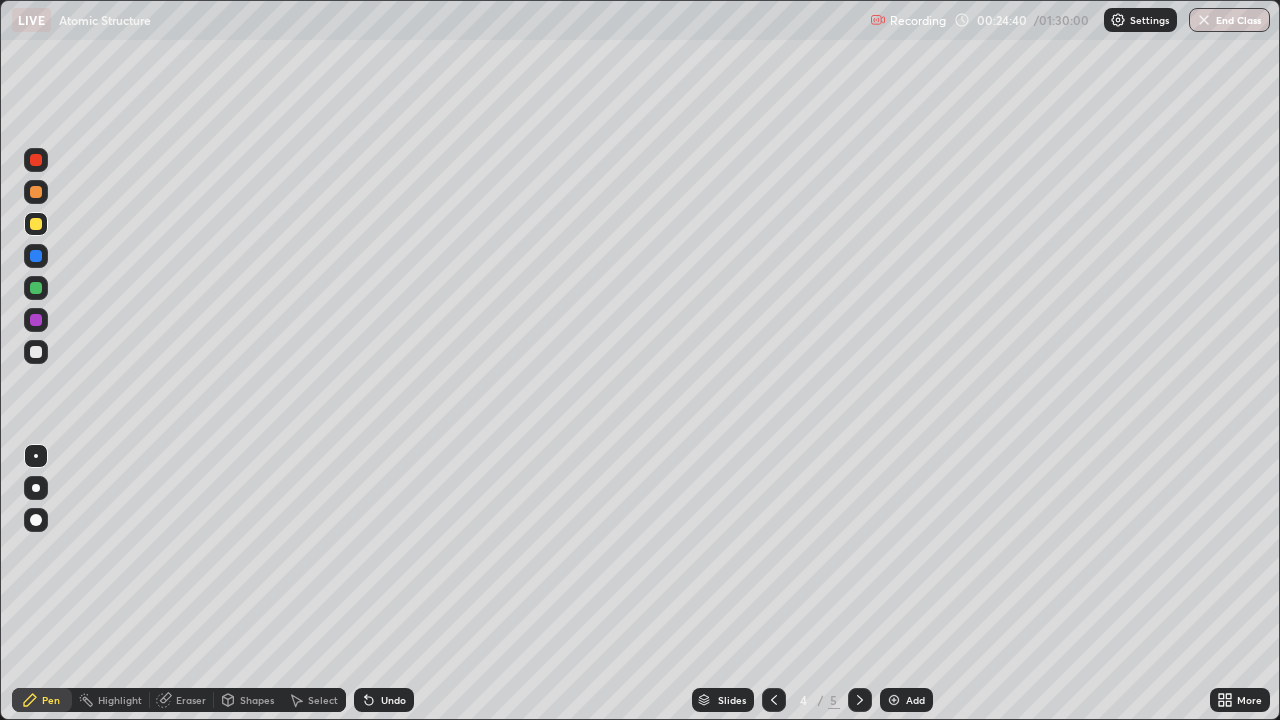 click at bounding box center [36, 352] 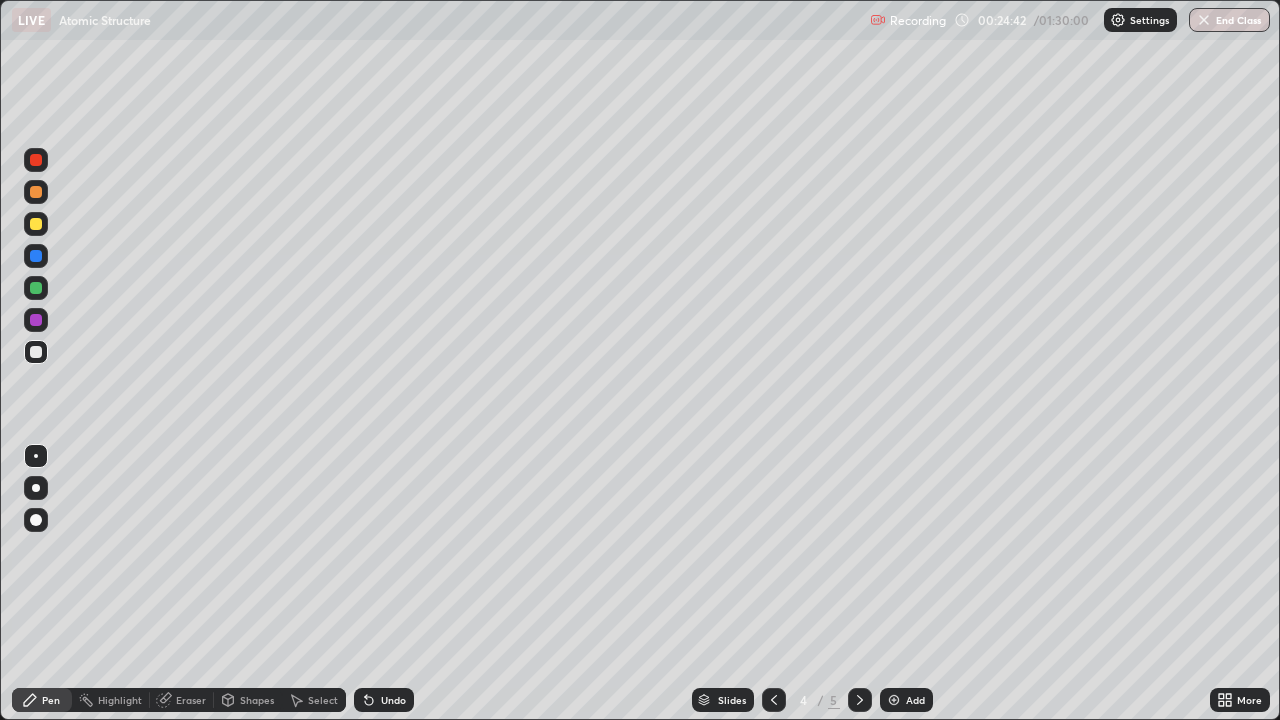 click on "Undo" at bounding box center (393, 700) 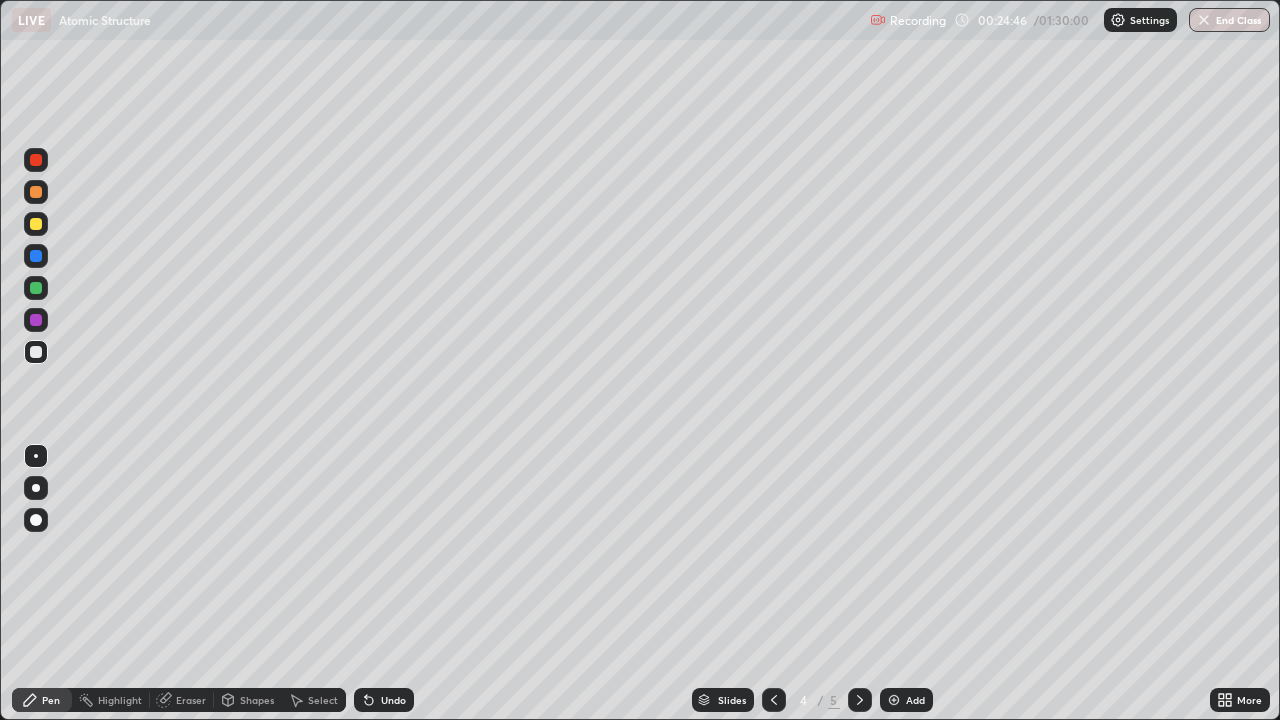 click at bounding box center [860, 700] 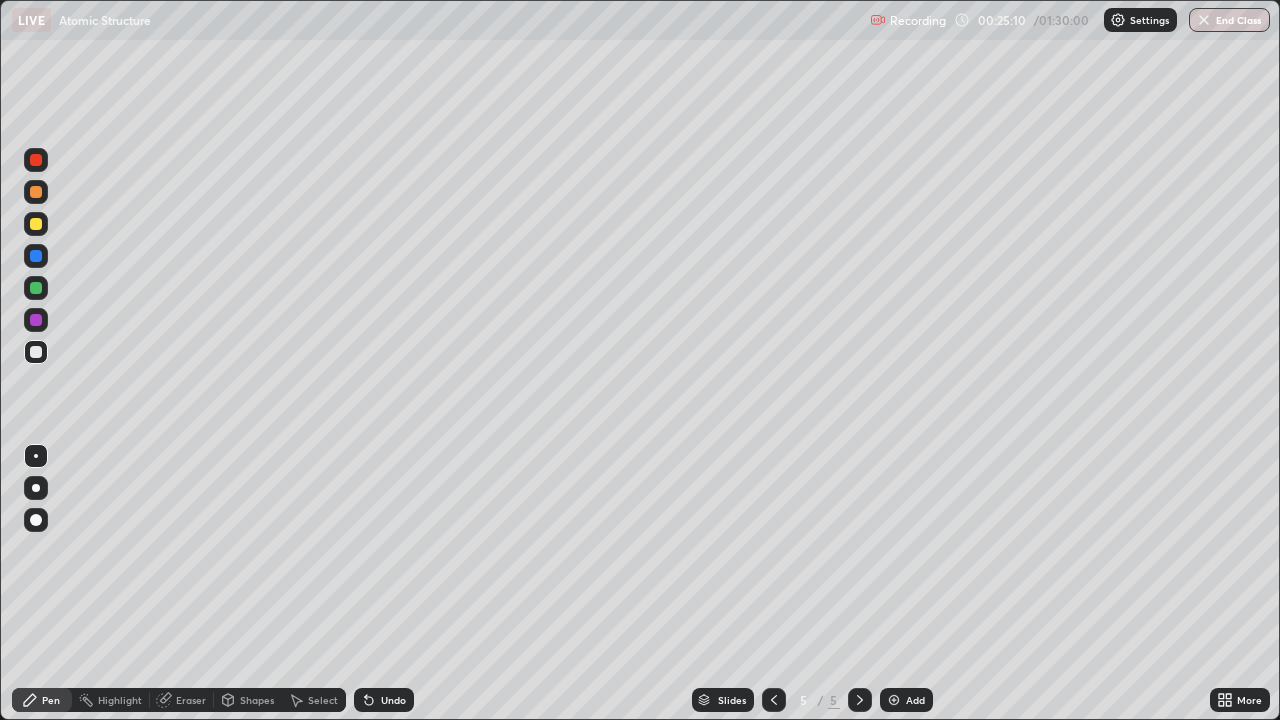 click at bounding box center [36, 224] 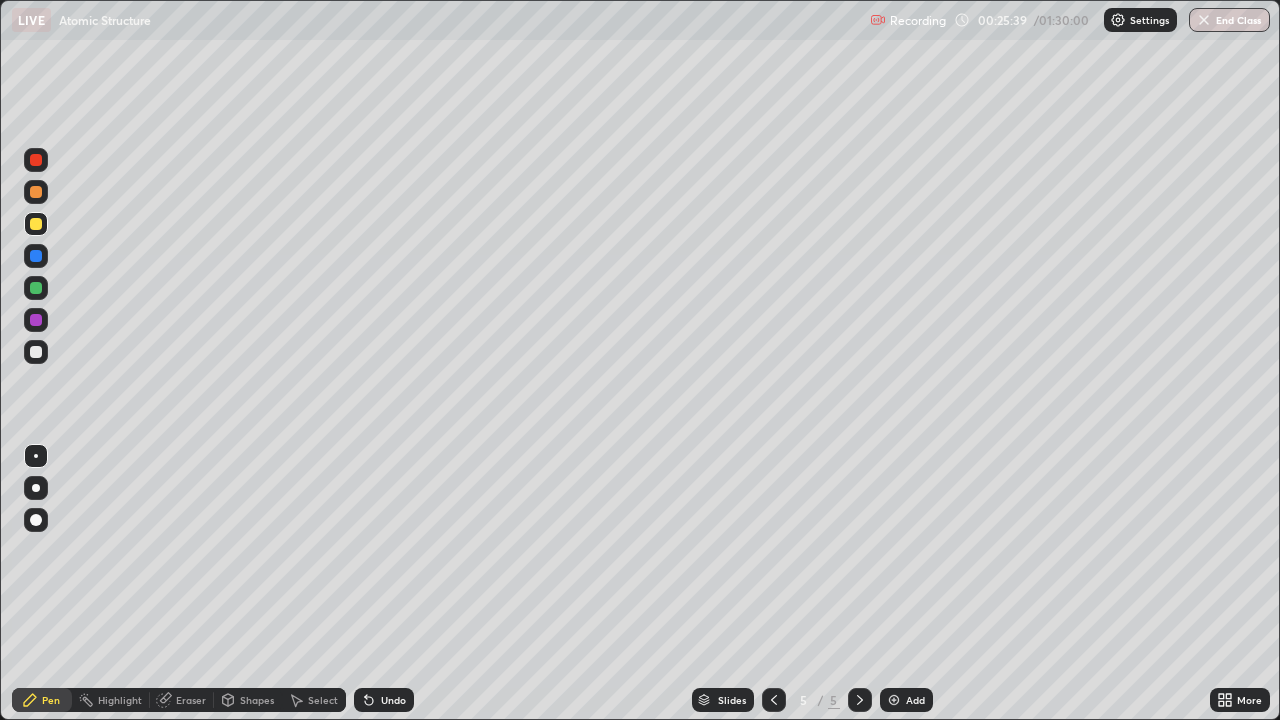 click at bounding box center (774, 700) 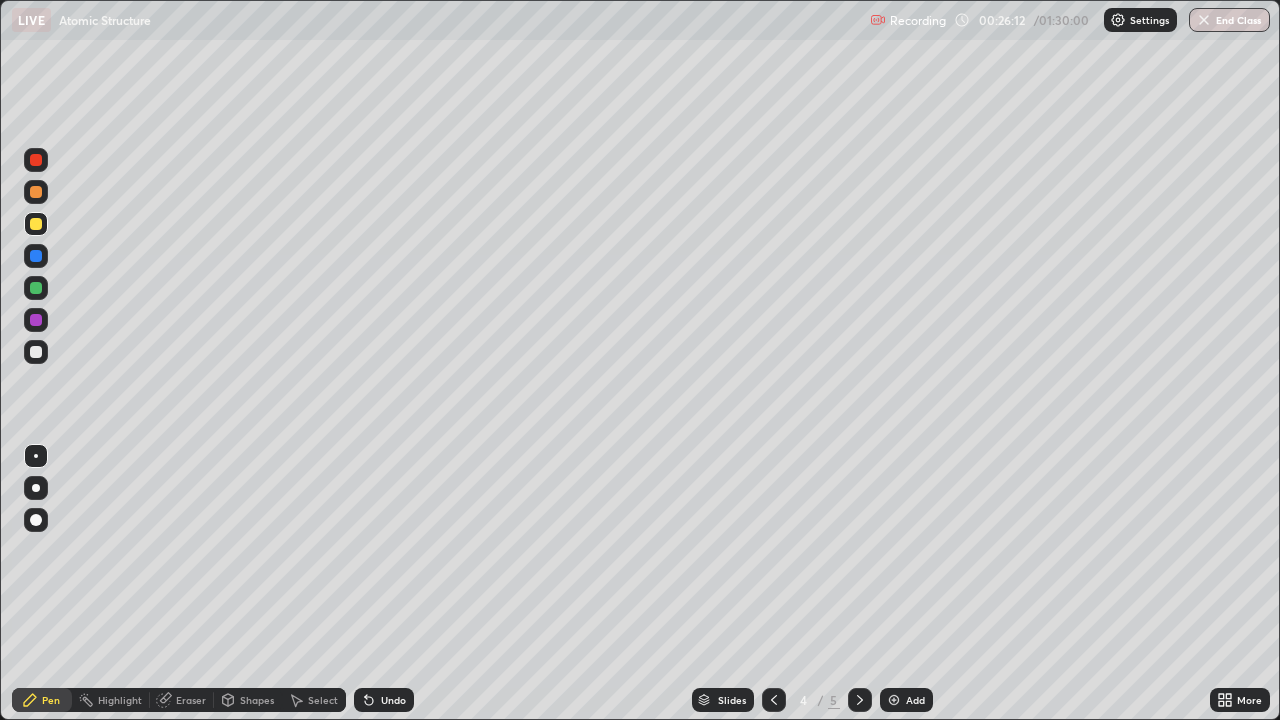 click 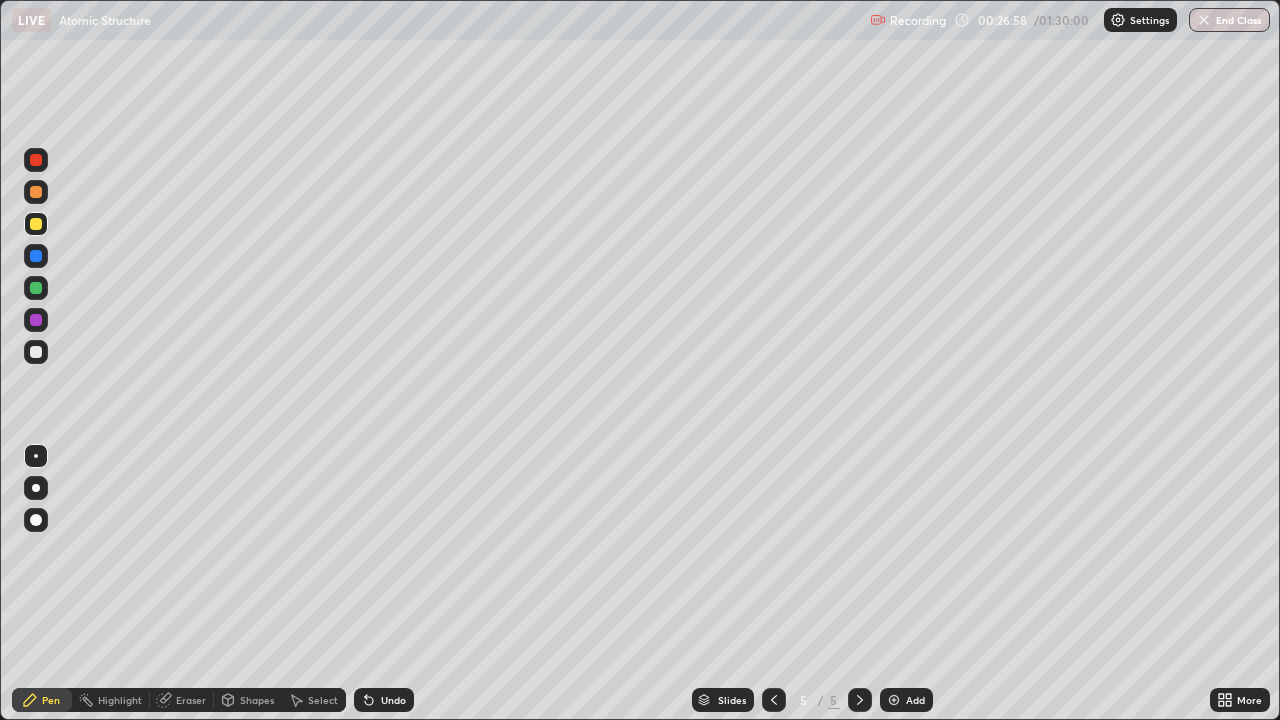 click 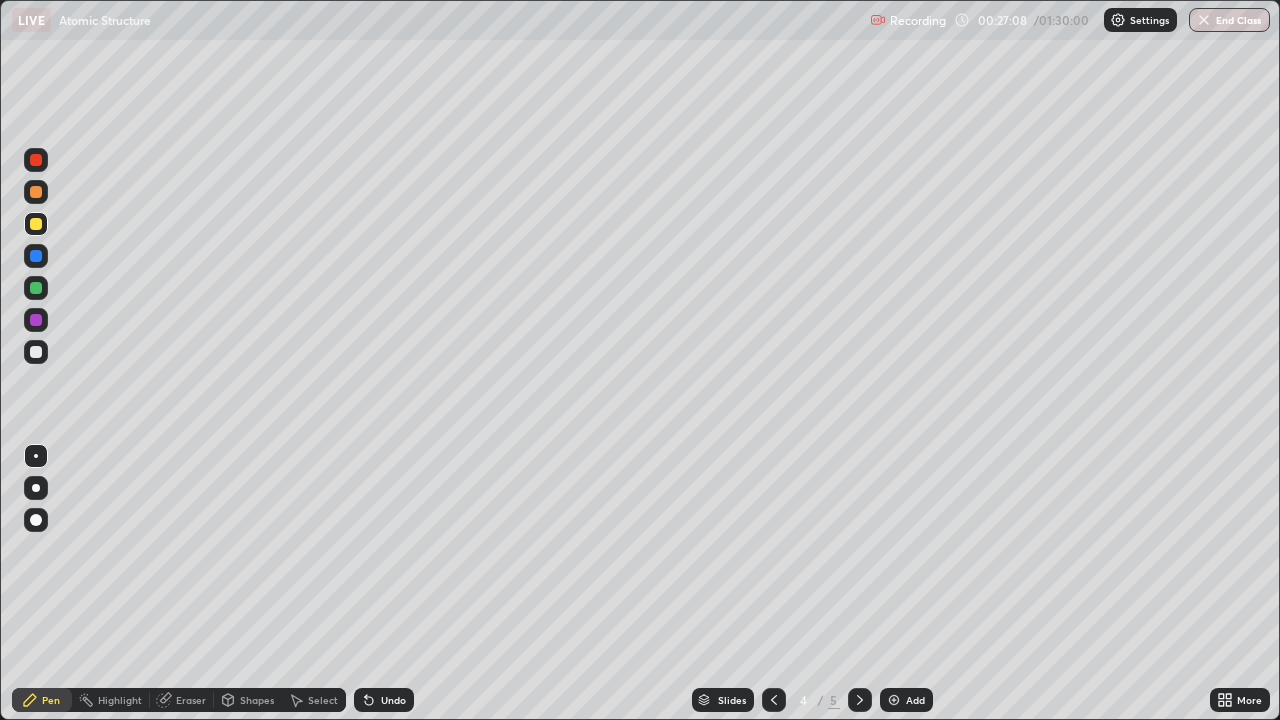 click 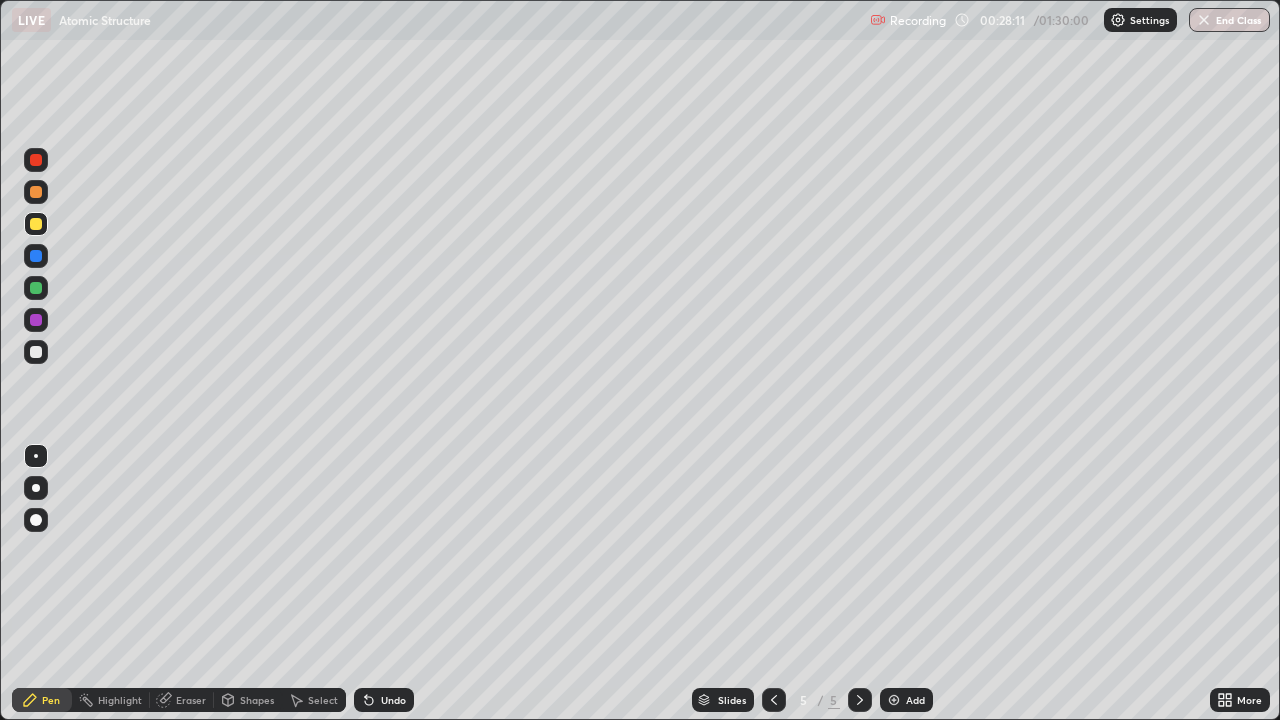 click at bounding box center [36, 288] 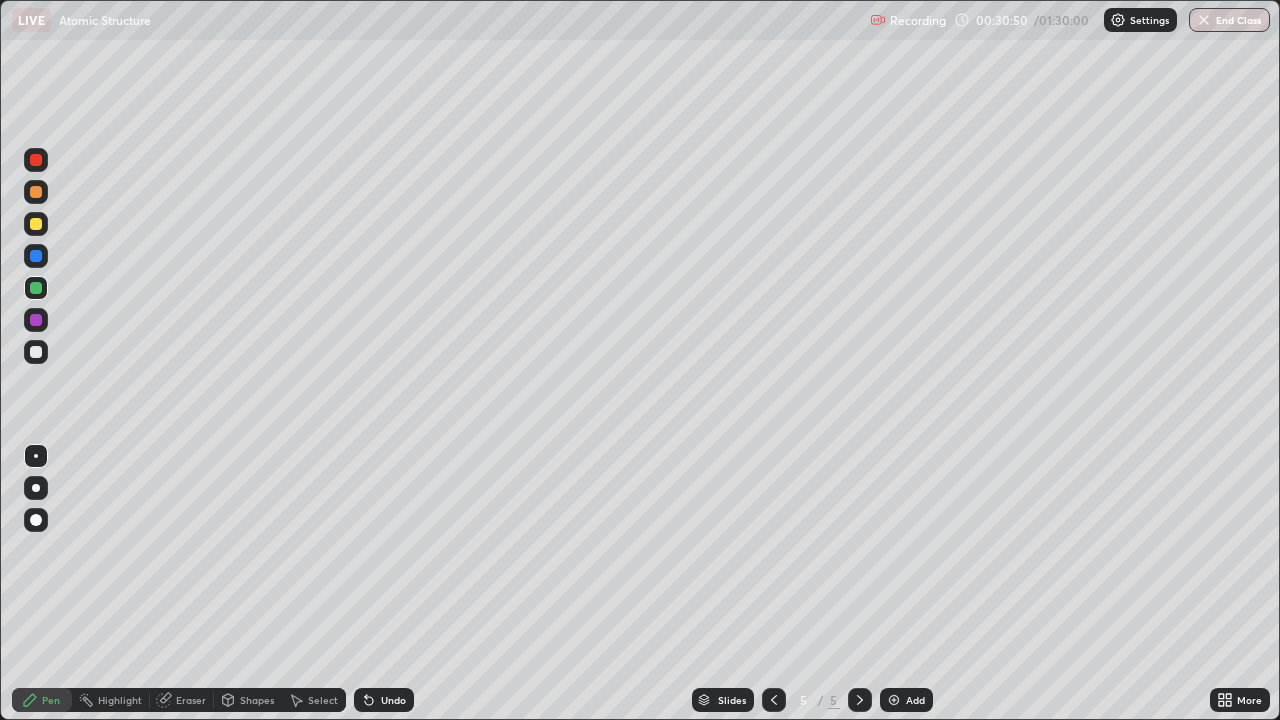 click 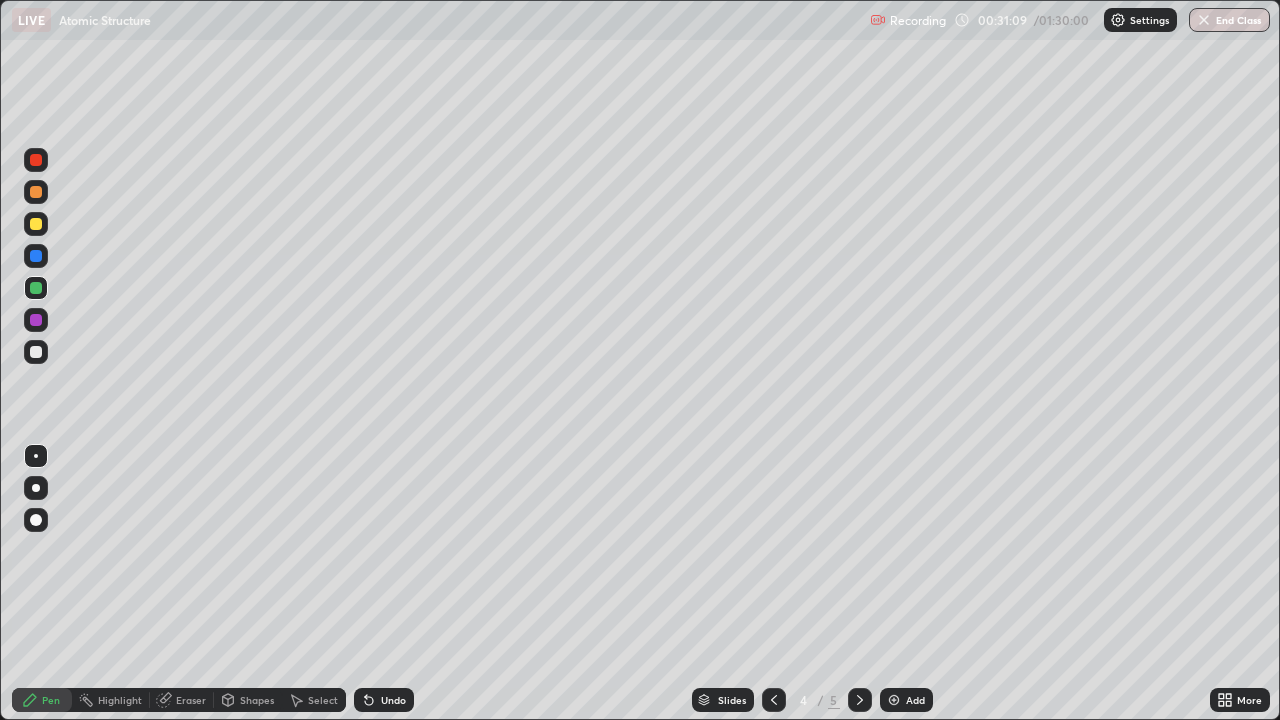 click at bounding box center (36, 352) 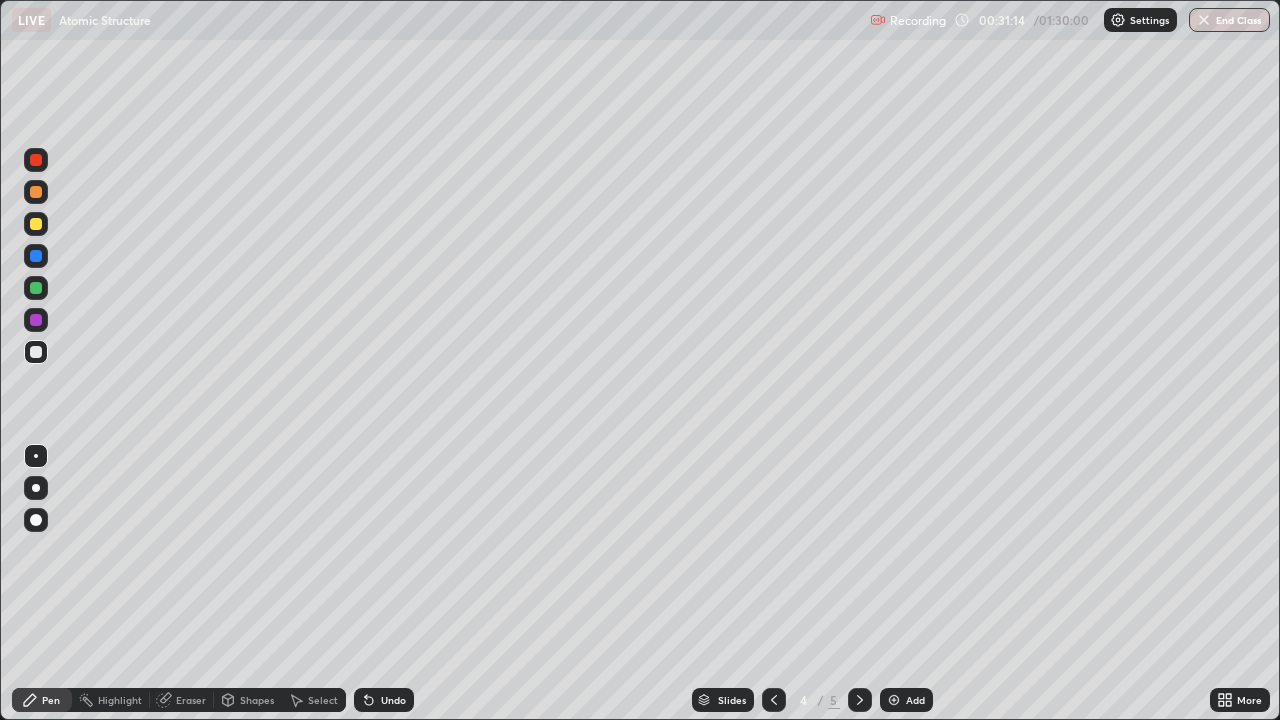 click 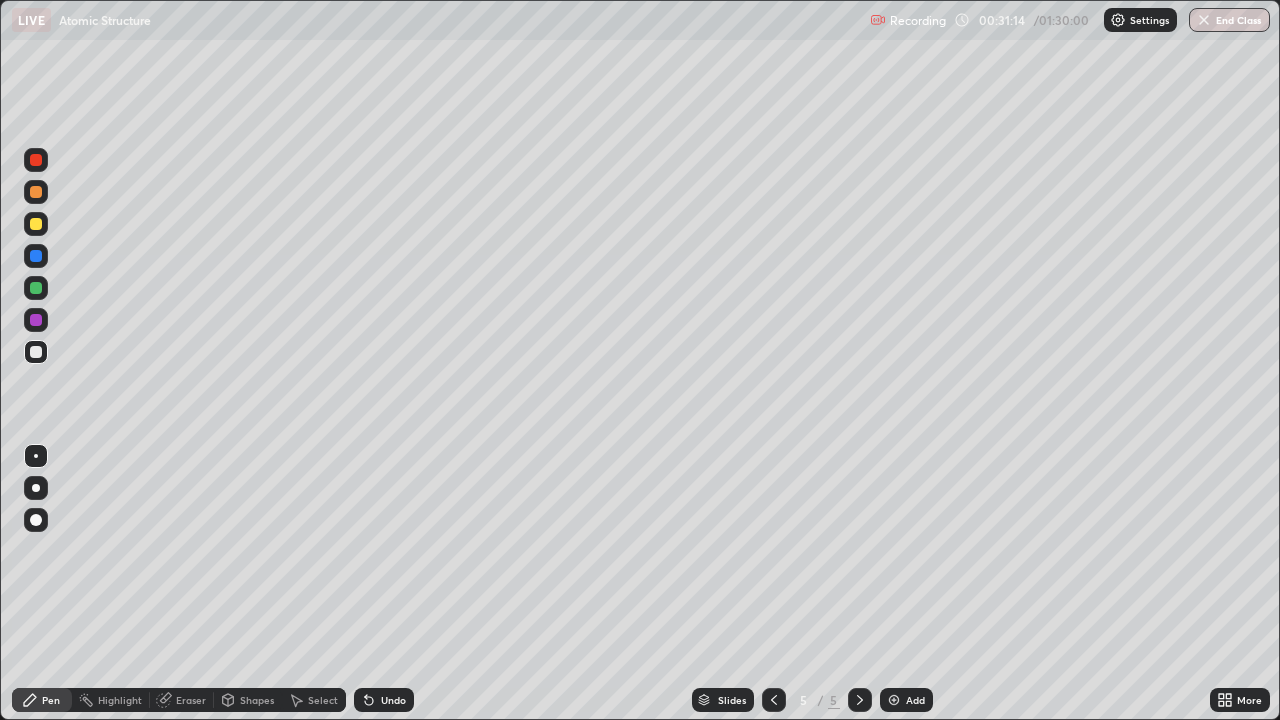 click on "Add" at bounding box center [915, 700] 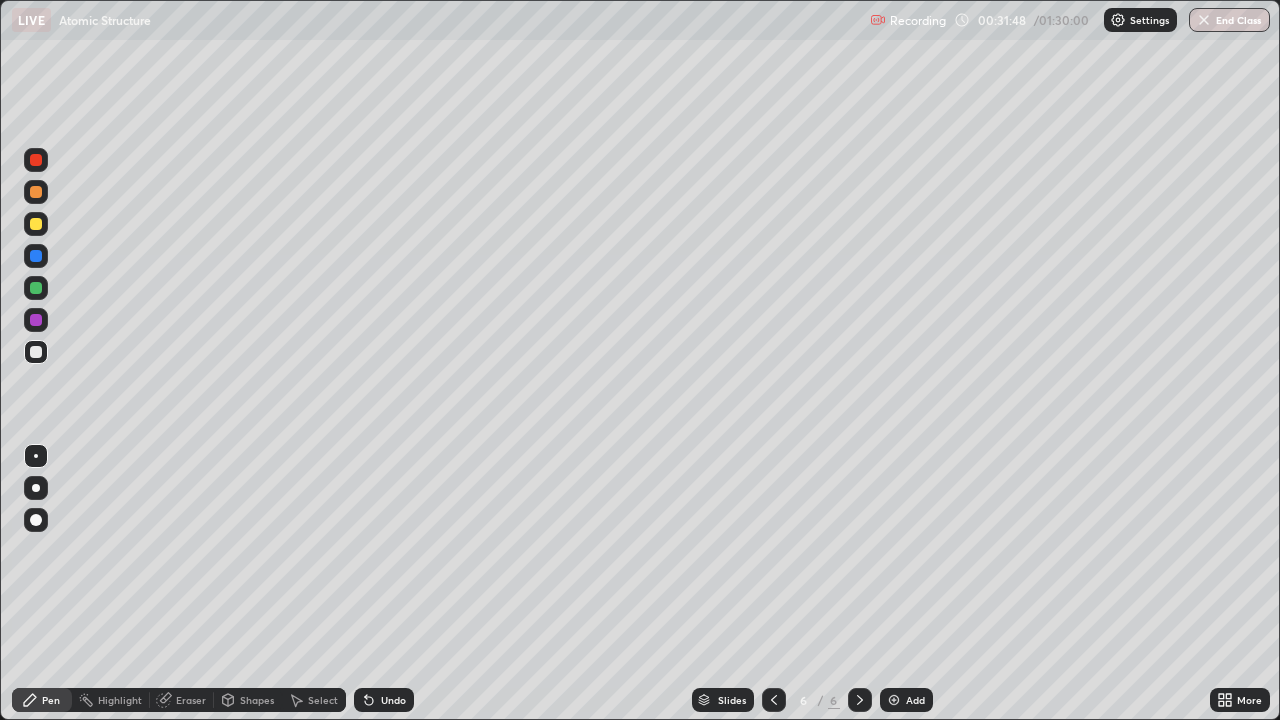 click at bounding box center [36, 352] 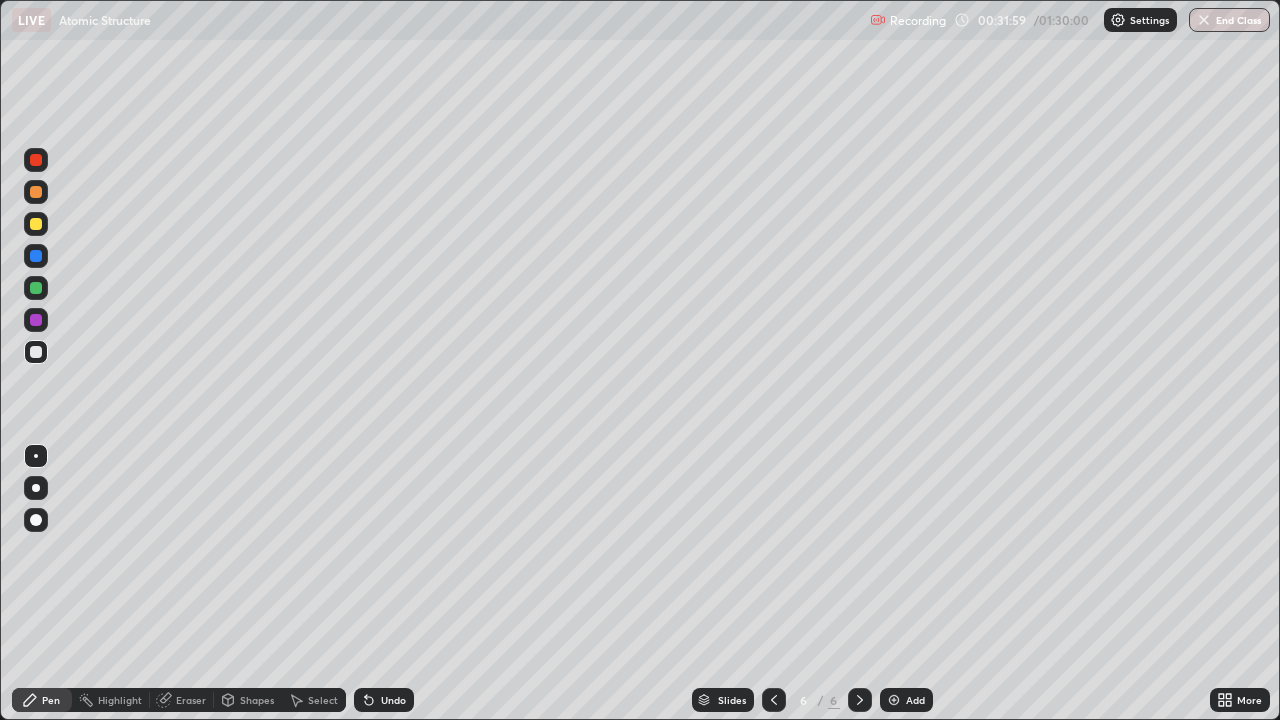 click 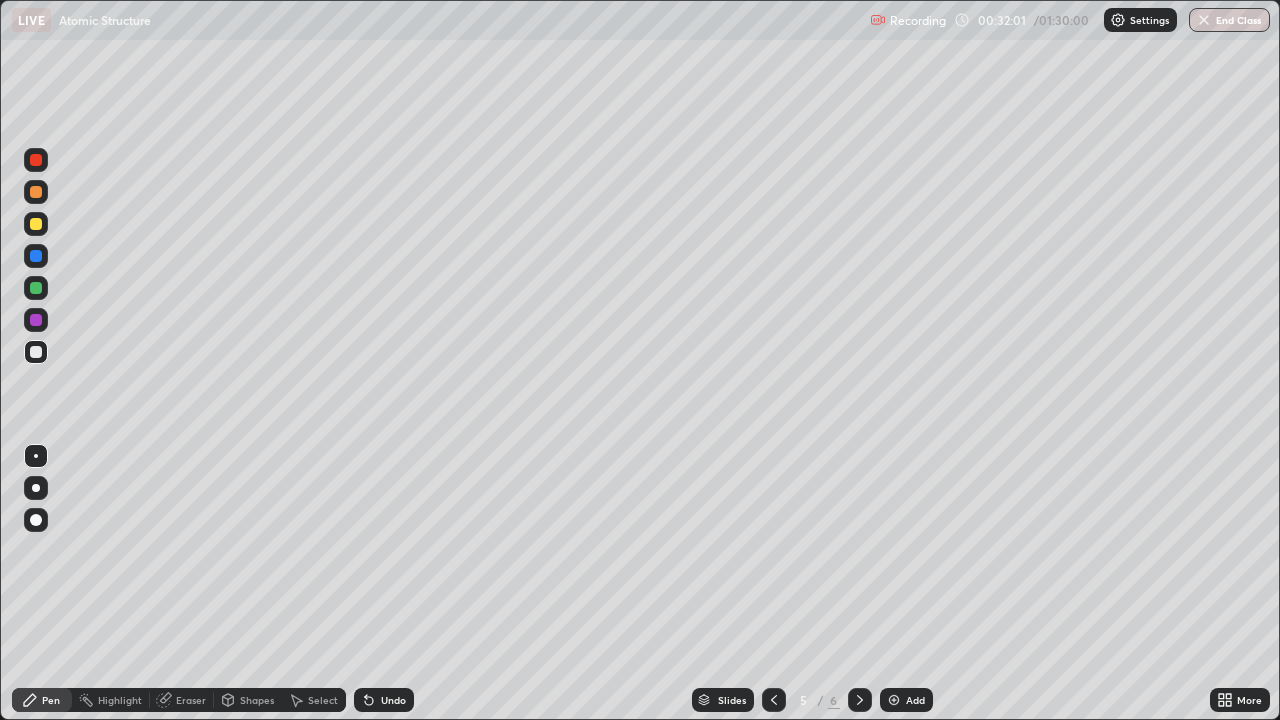 click 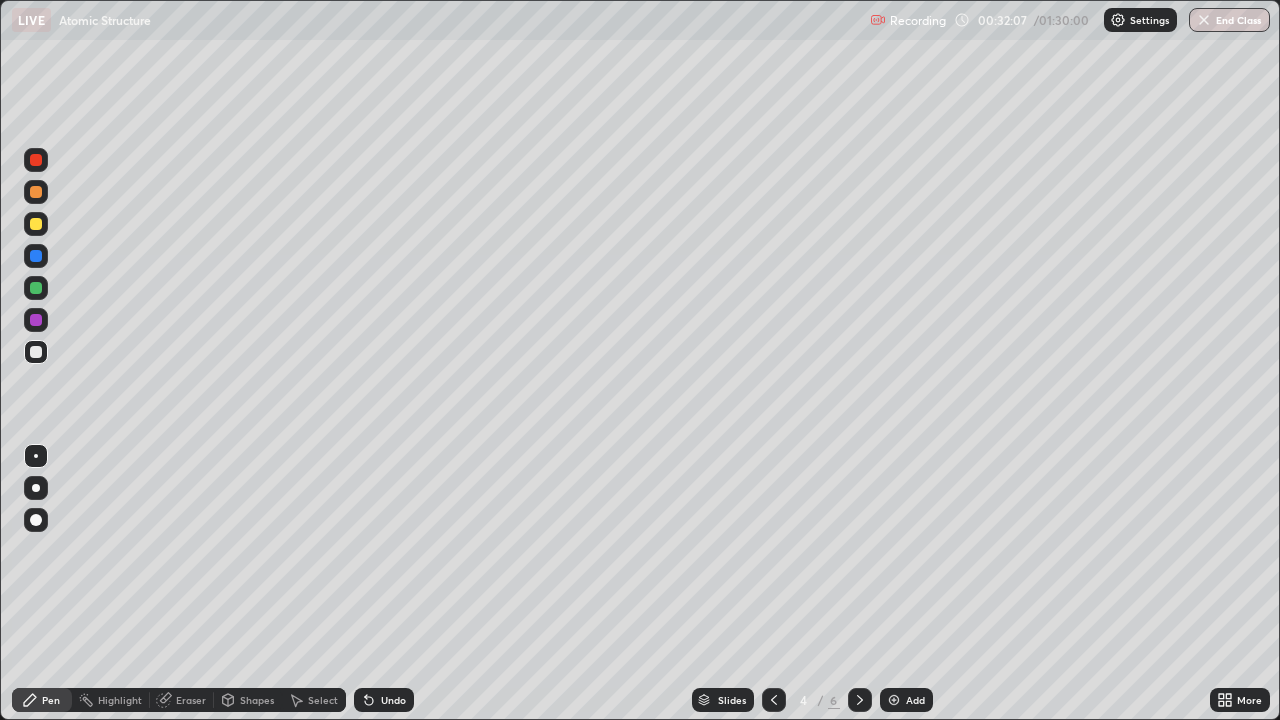 click at bounding box center (860, 700) 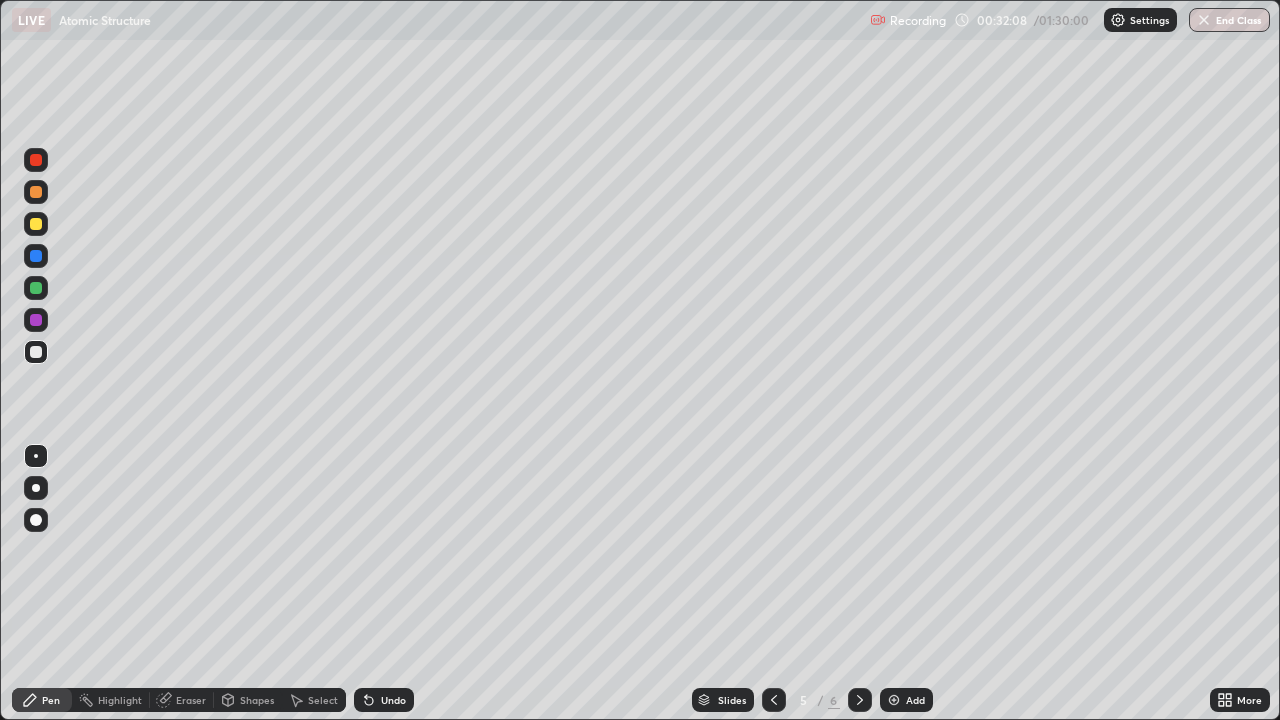 click 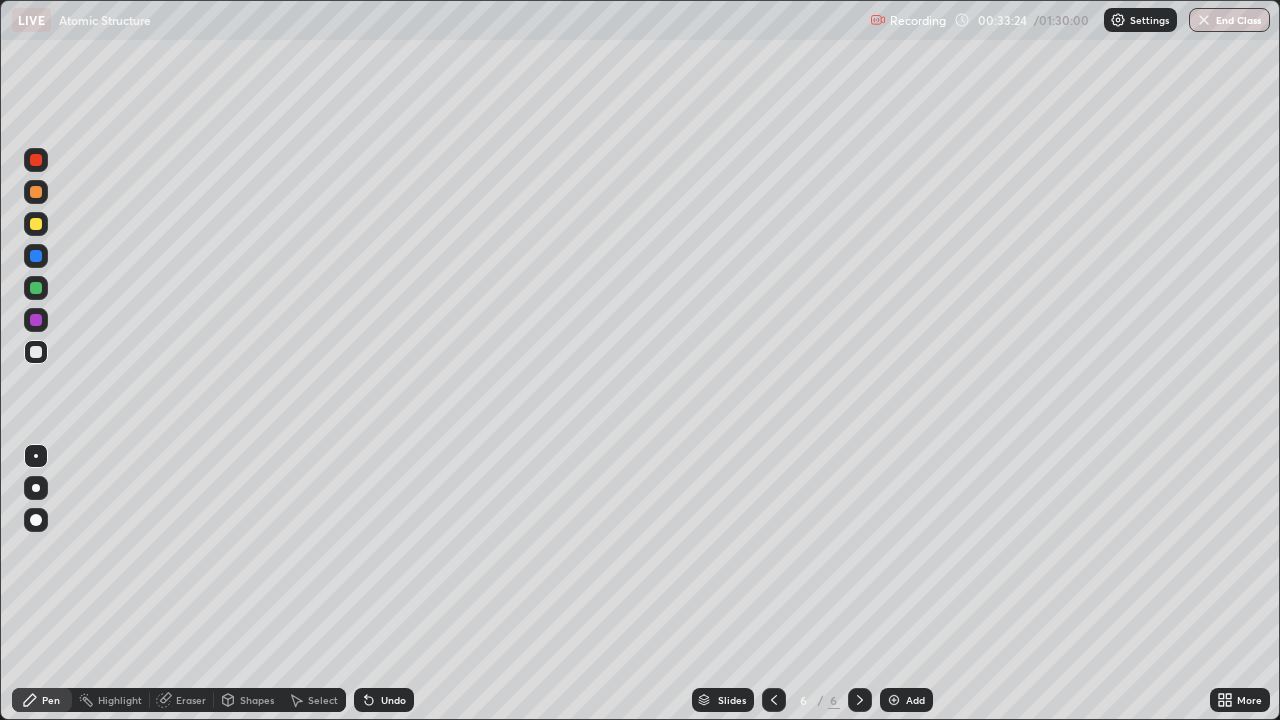 click at bounding box center (36, 224) 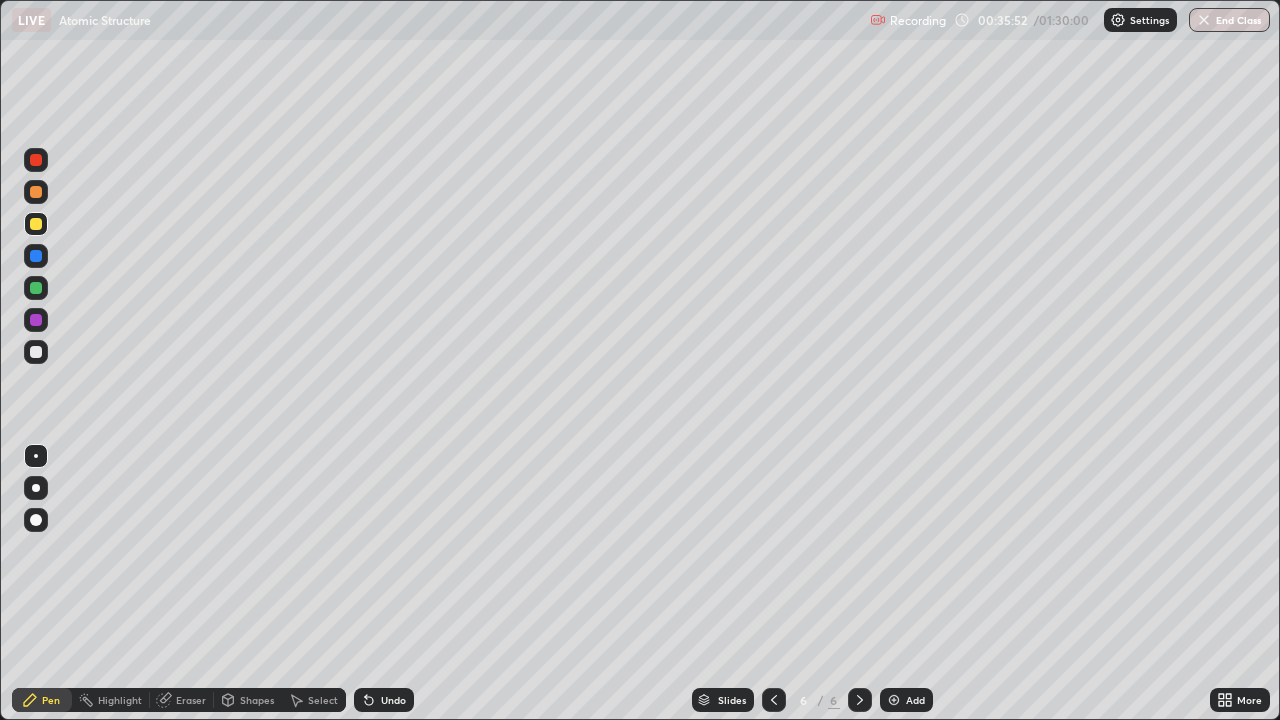 click at bounding box center (774, 700) 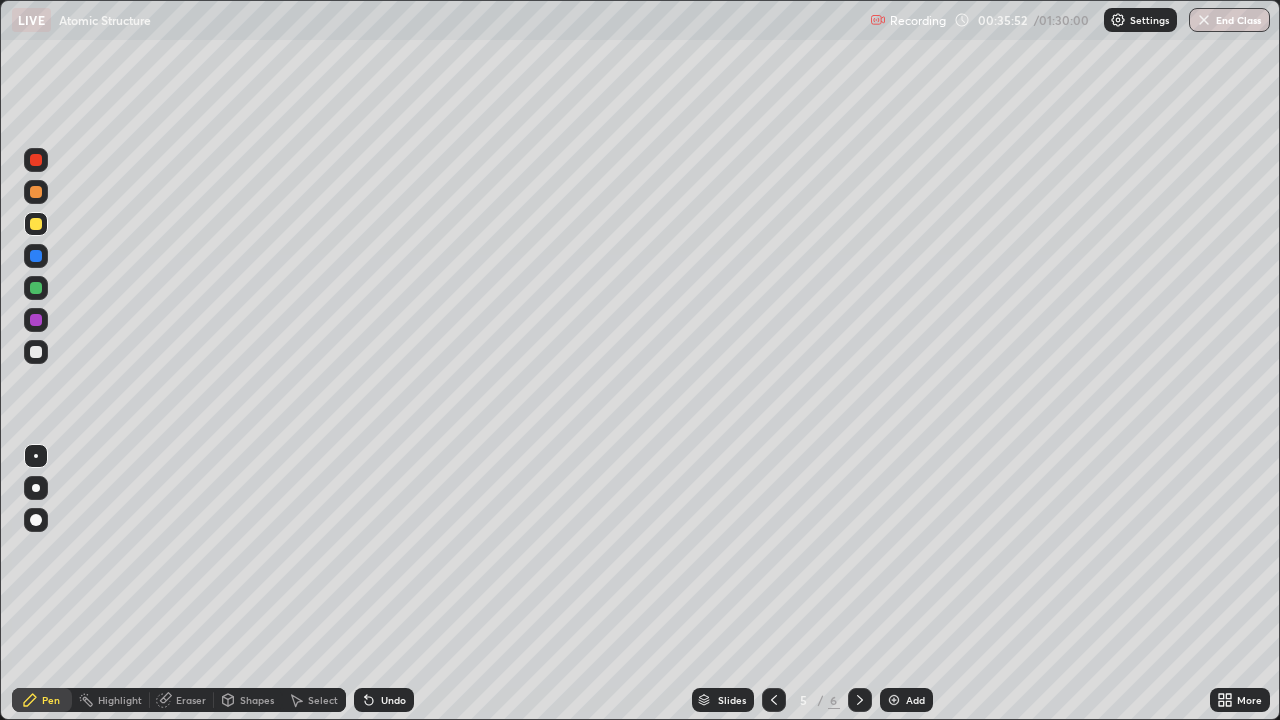 click 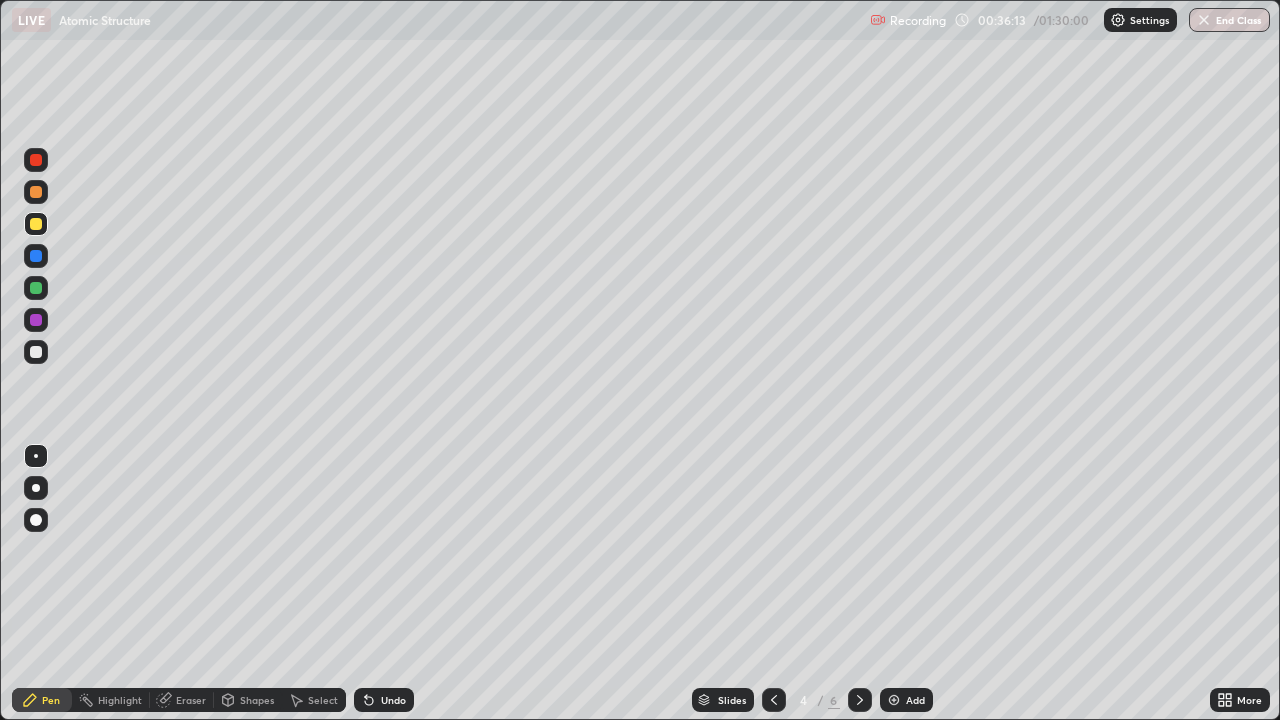 click 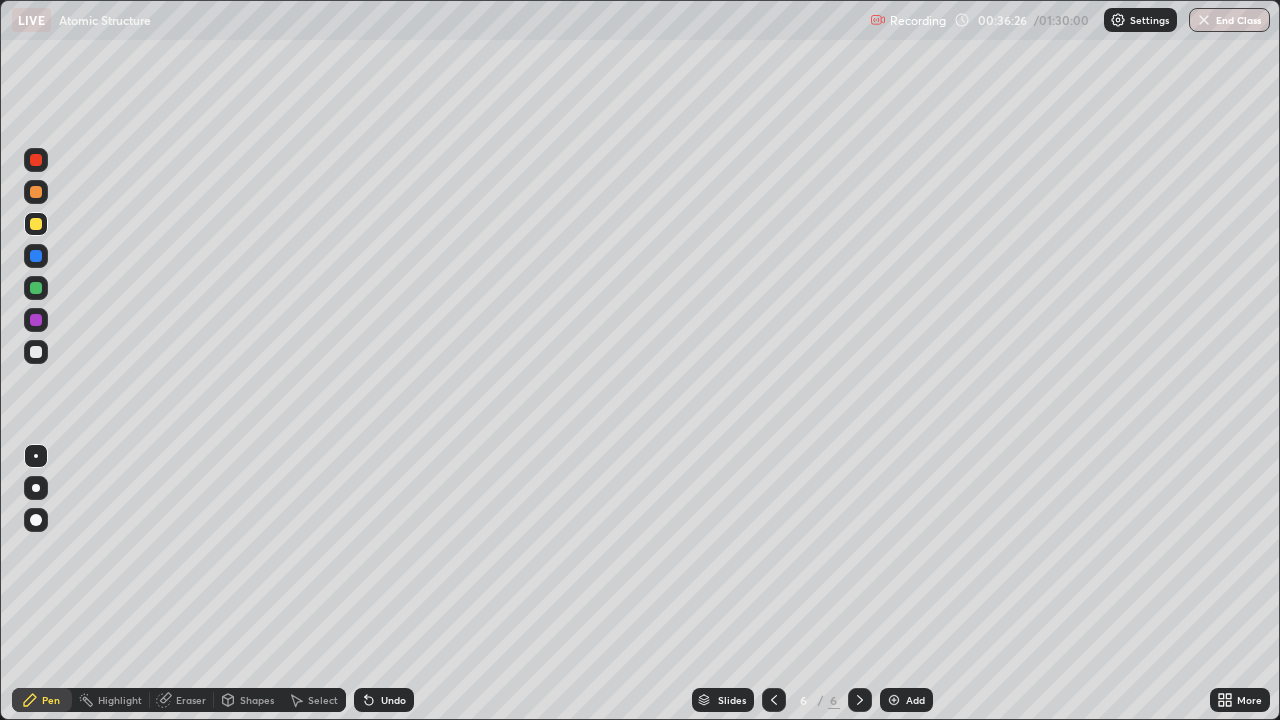click on "Add" at bounding box center [906, 700] 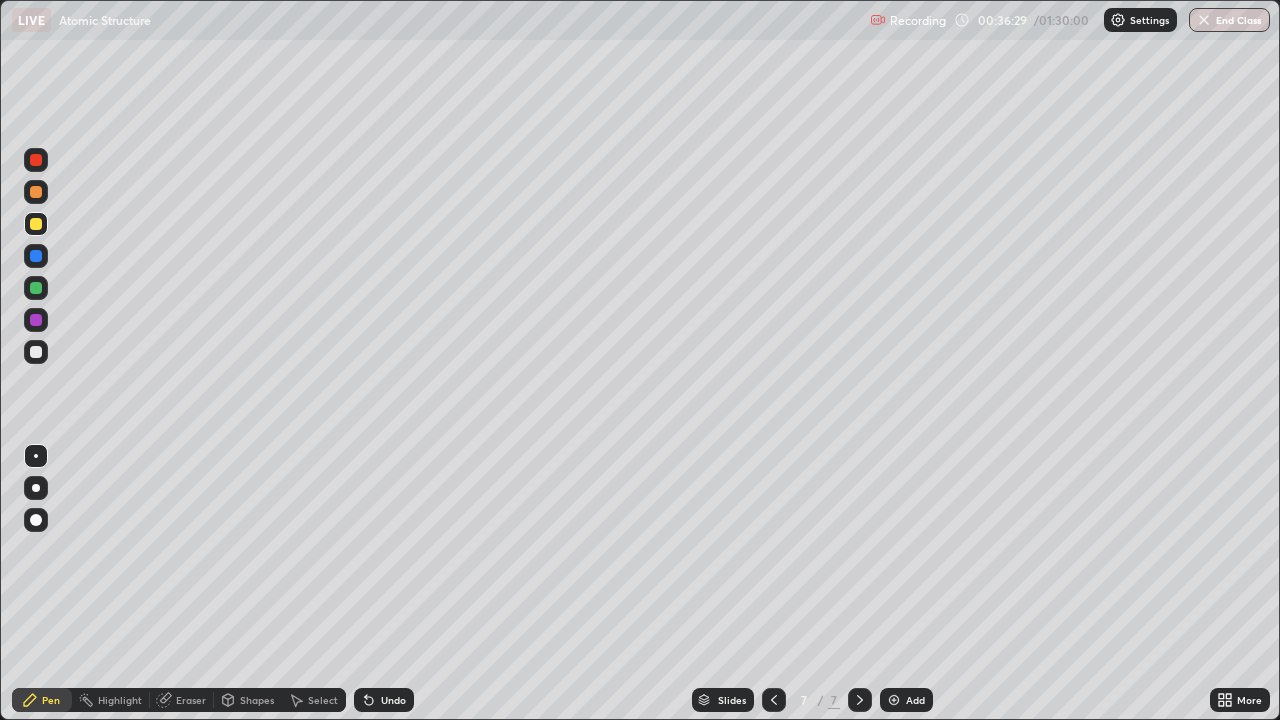 click at bounding box center (36, 352) 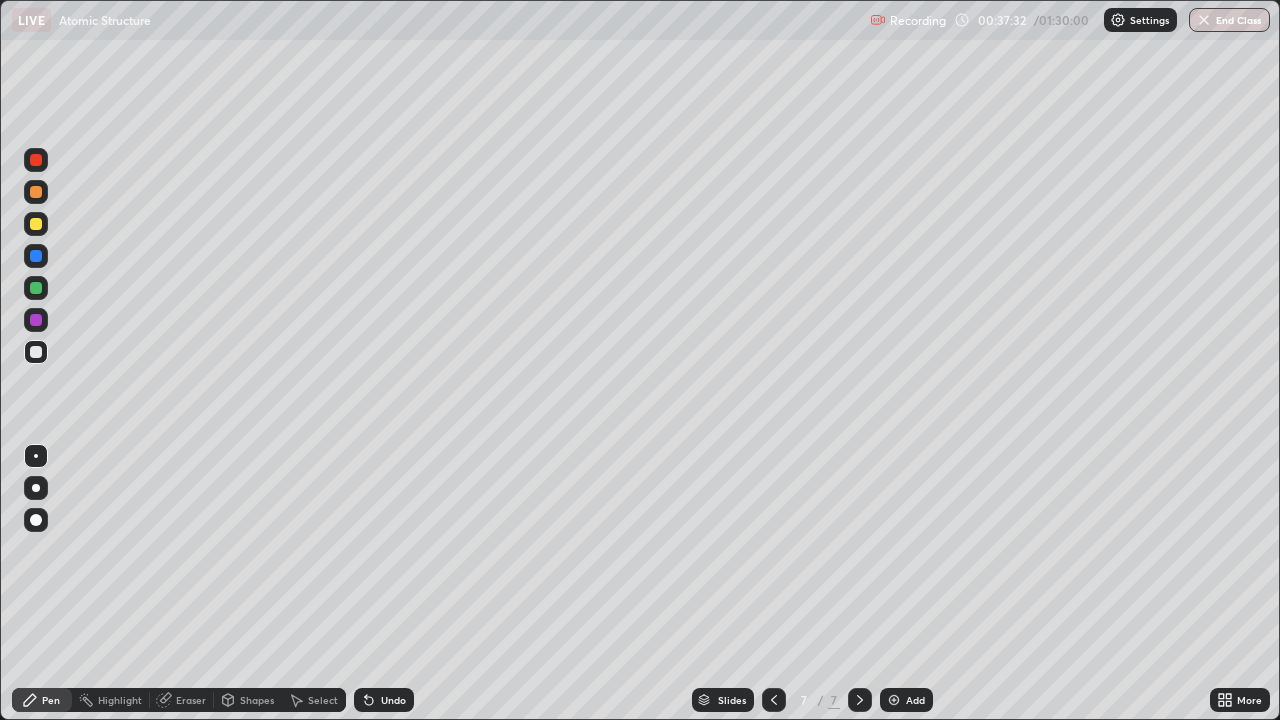click at bounding box center [36, 320] 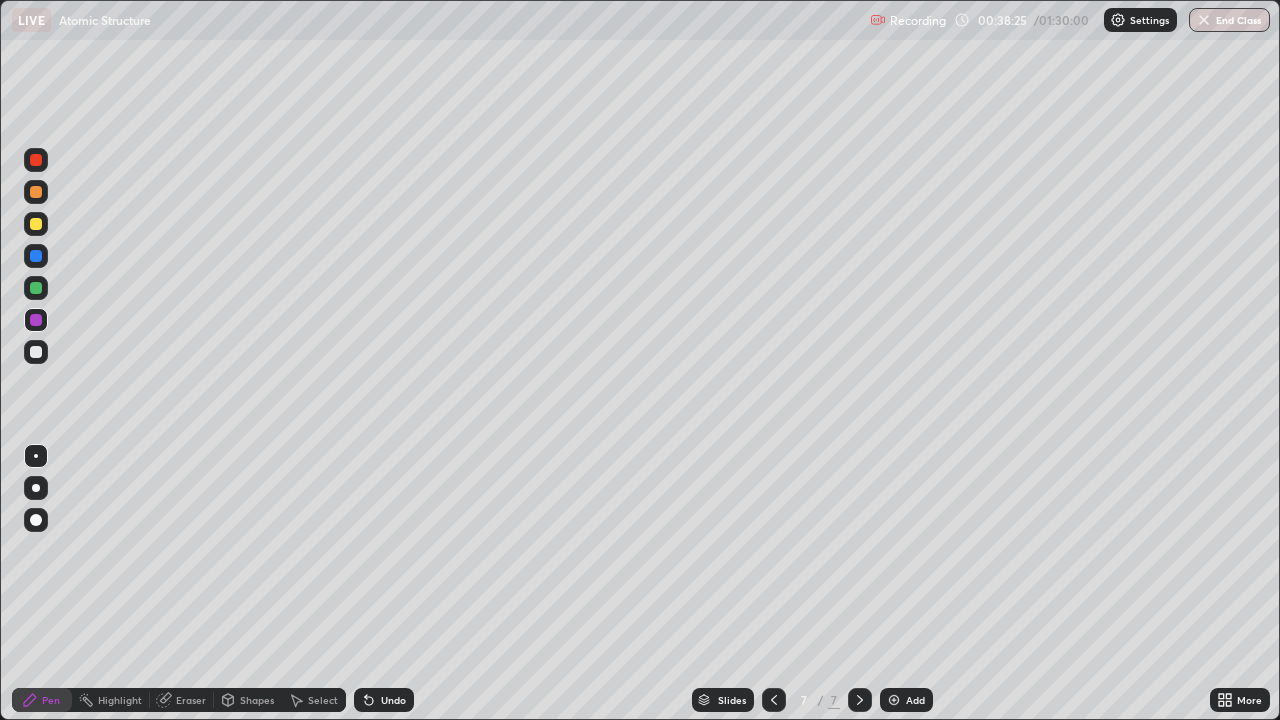 click 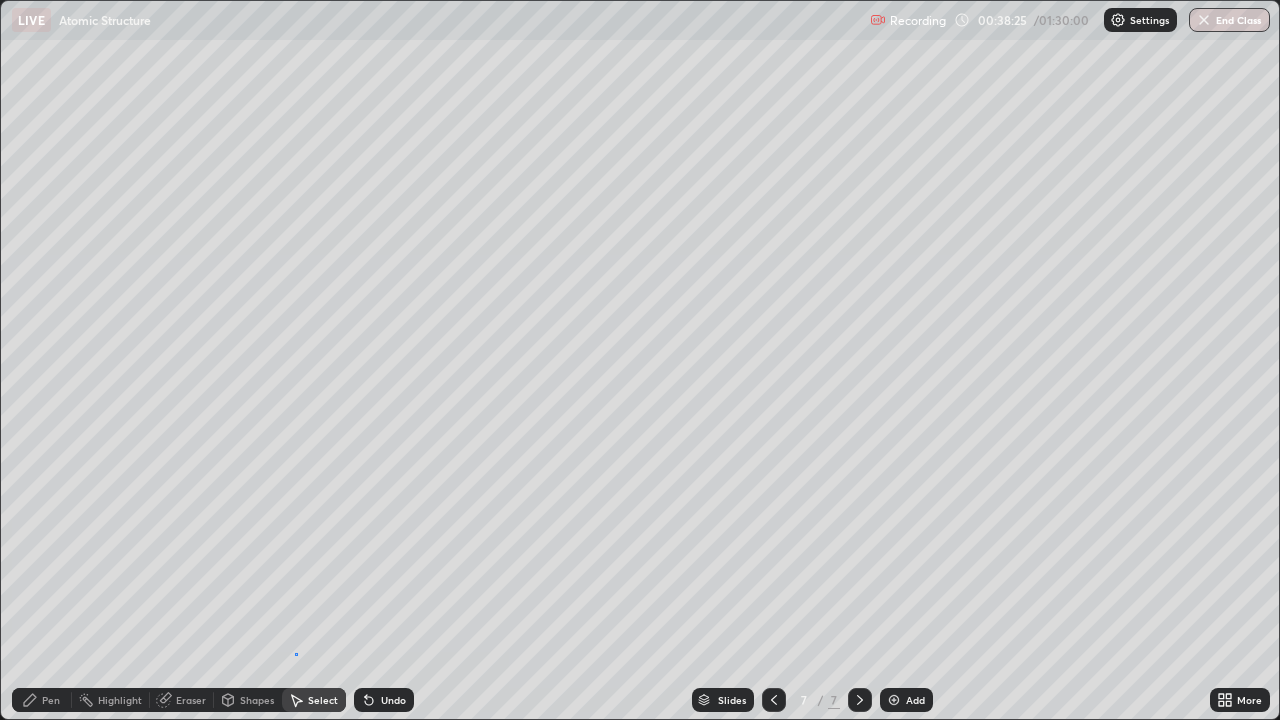 click on "0 ° Undo Copy Duplicate Duplicate to new slide Delete" at bounding box center [640, 360] 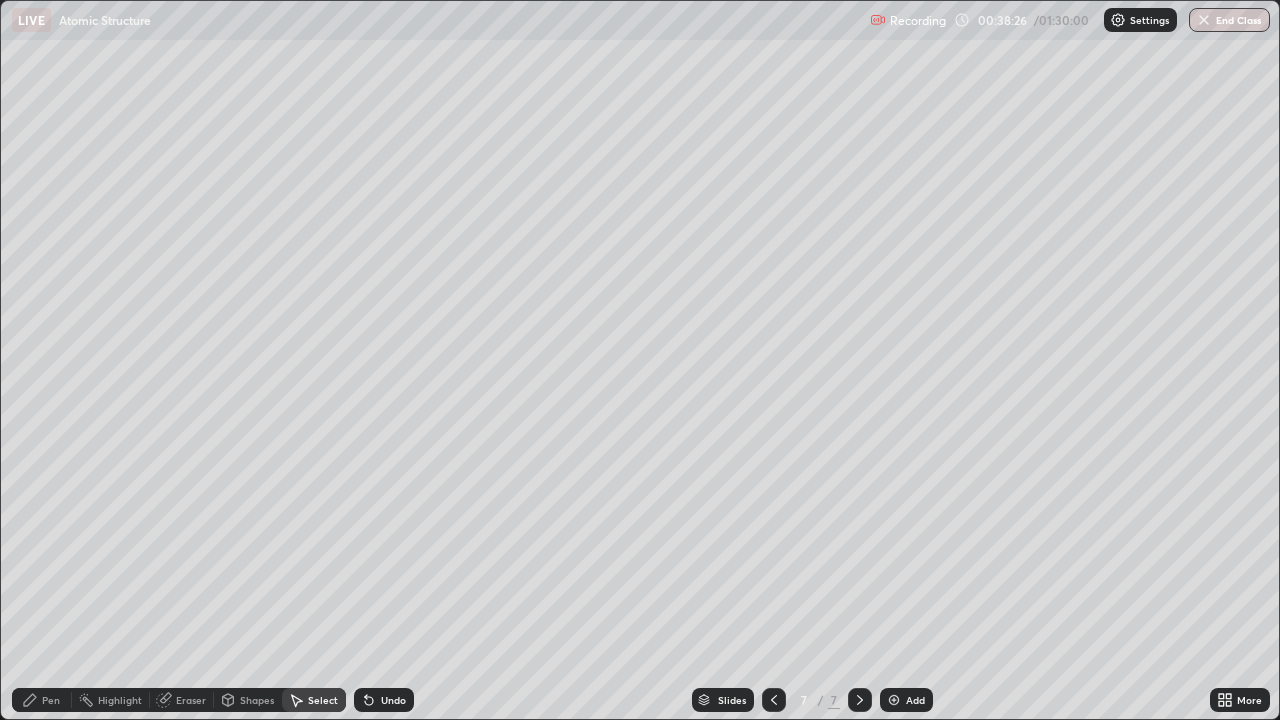 click on "0 ° Undo Copy Duplicate Duplicate to new slide Delete" at bounding box center [640, 360] 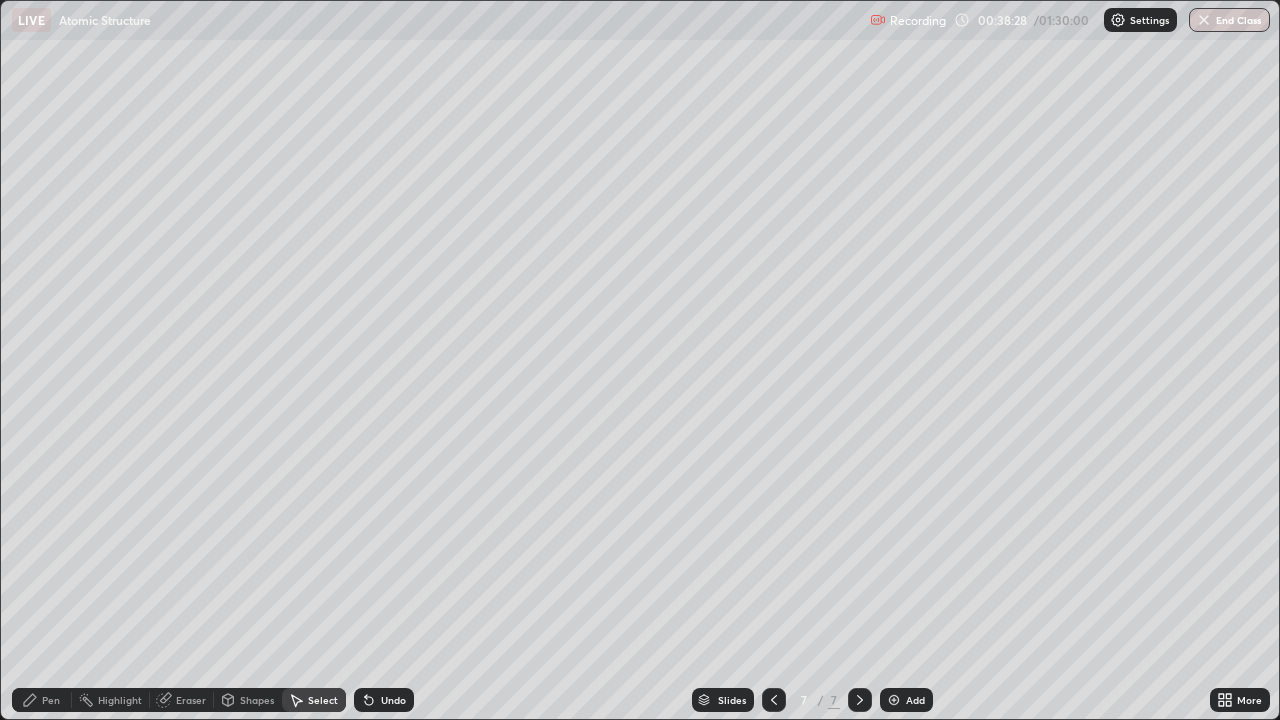 click 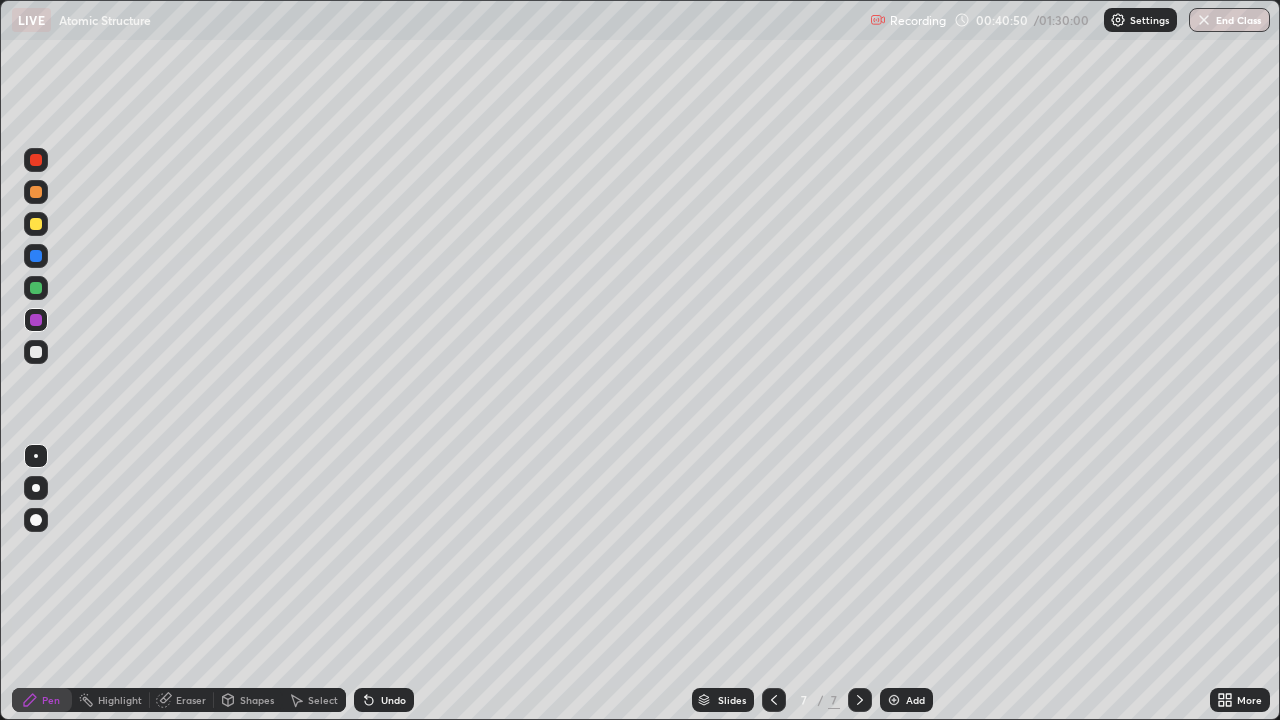 click on "Add" at bounding box center (915, 700) 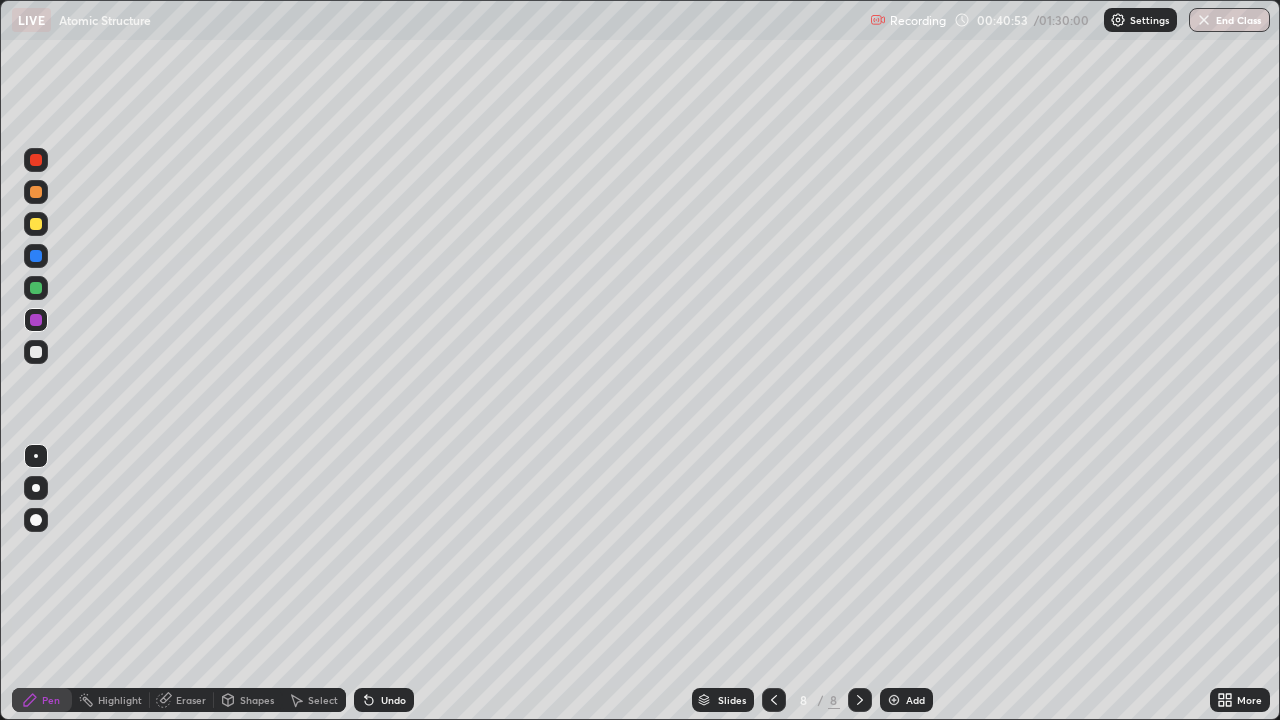 click at bounding box center [36, 352] 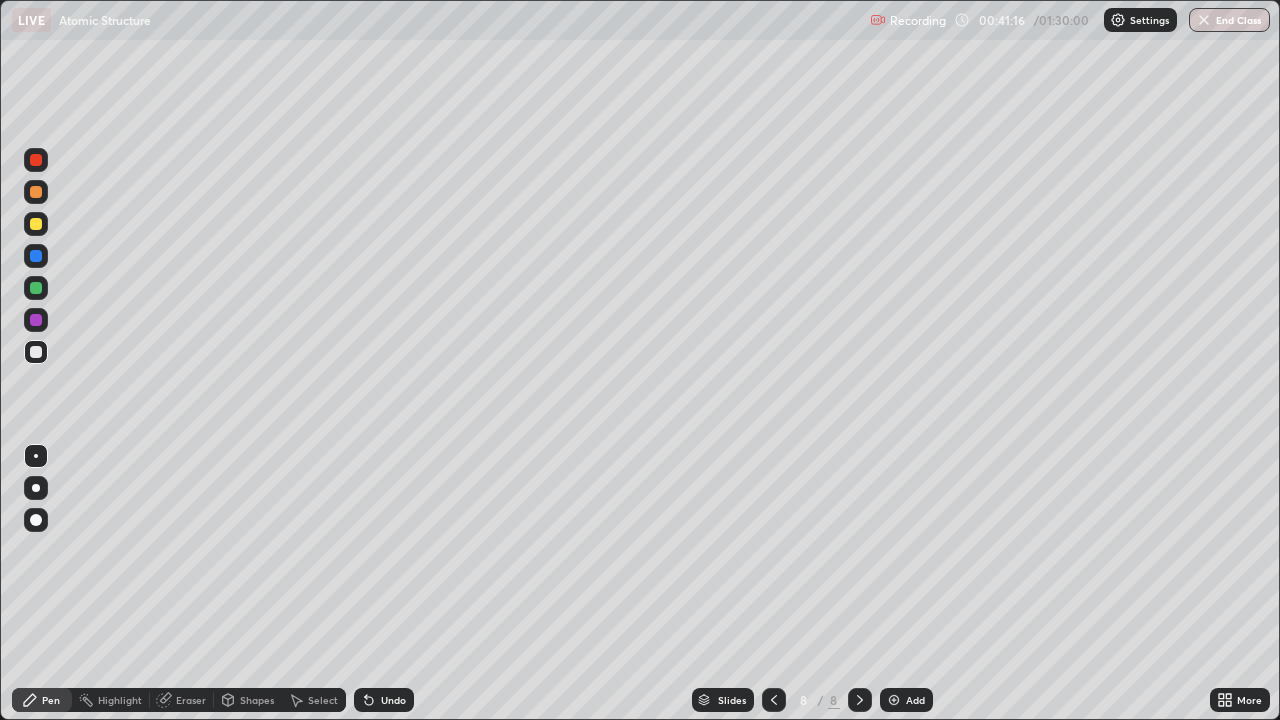 click at bounding box center (36, 224) 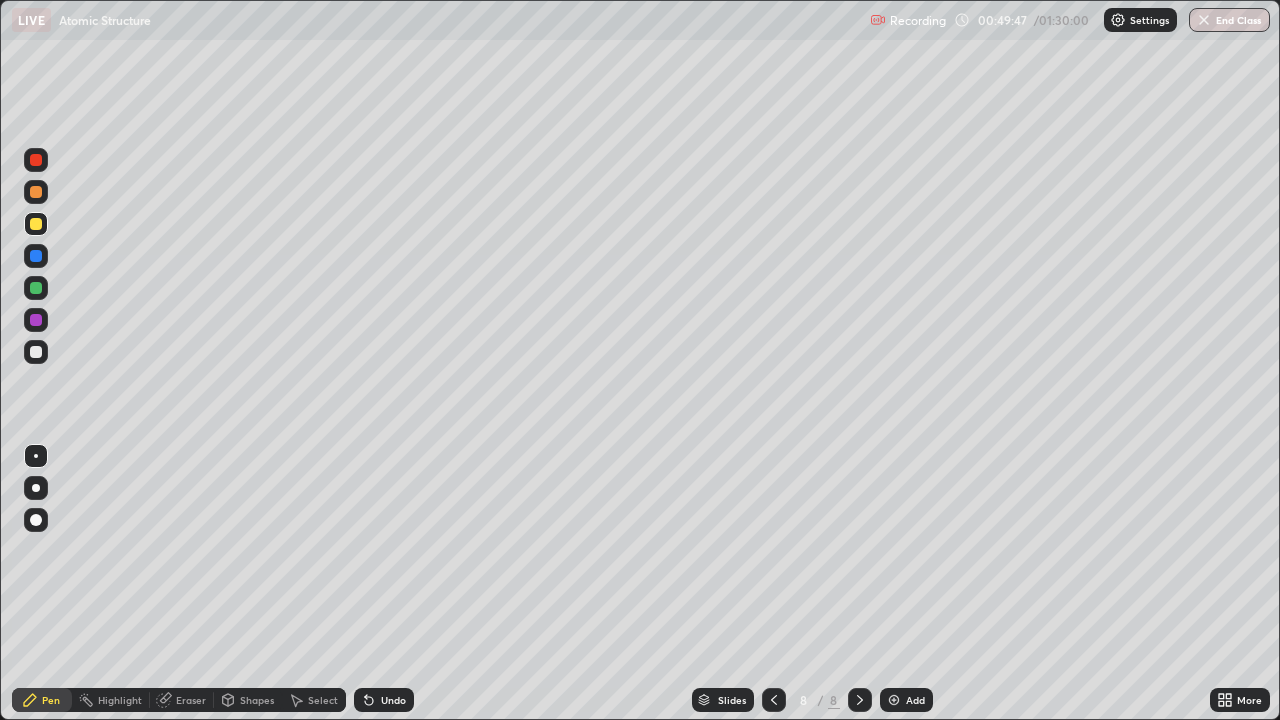 click on "Add" at bounding box center [915, 700] 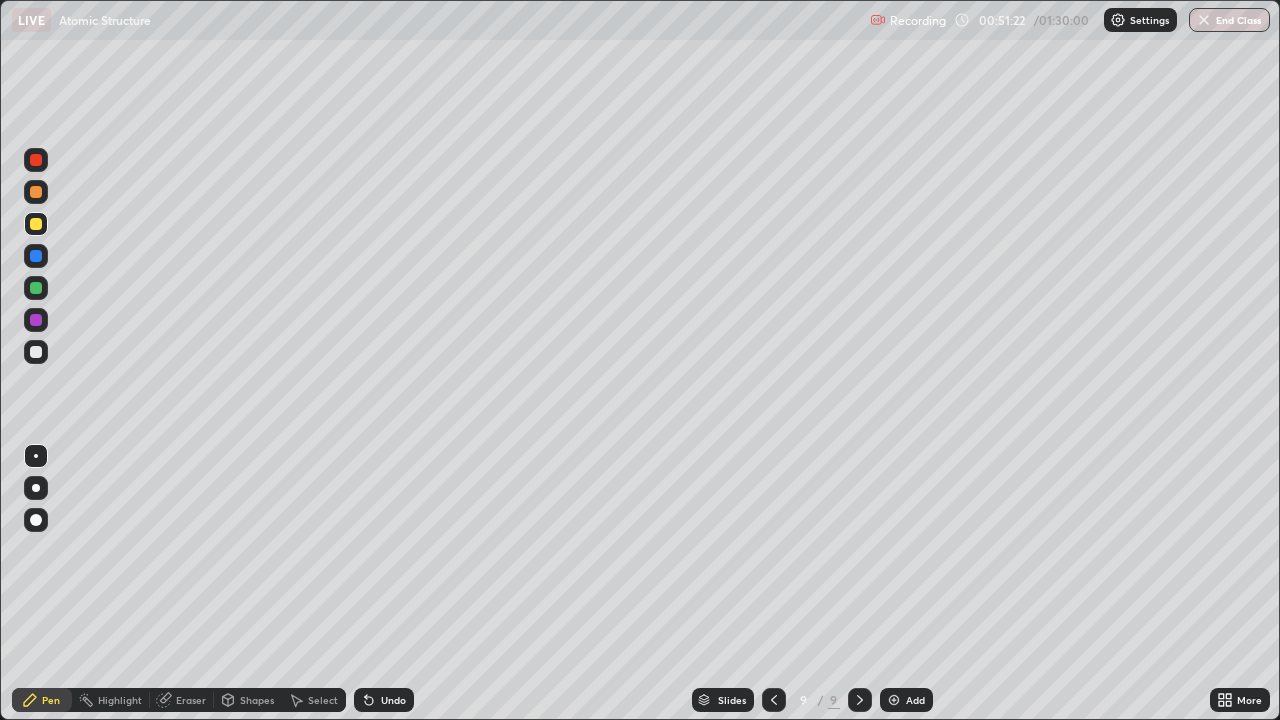 click on "Undo" at bounding box center (393, 700) 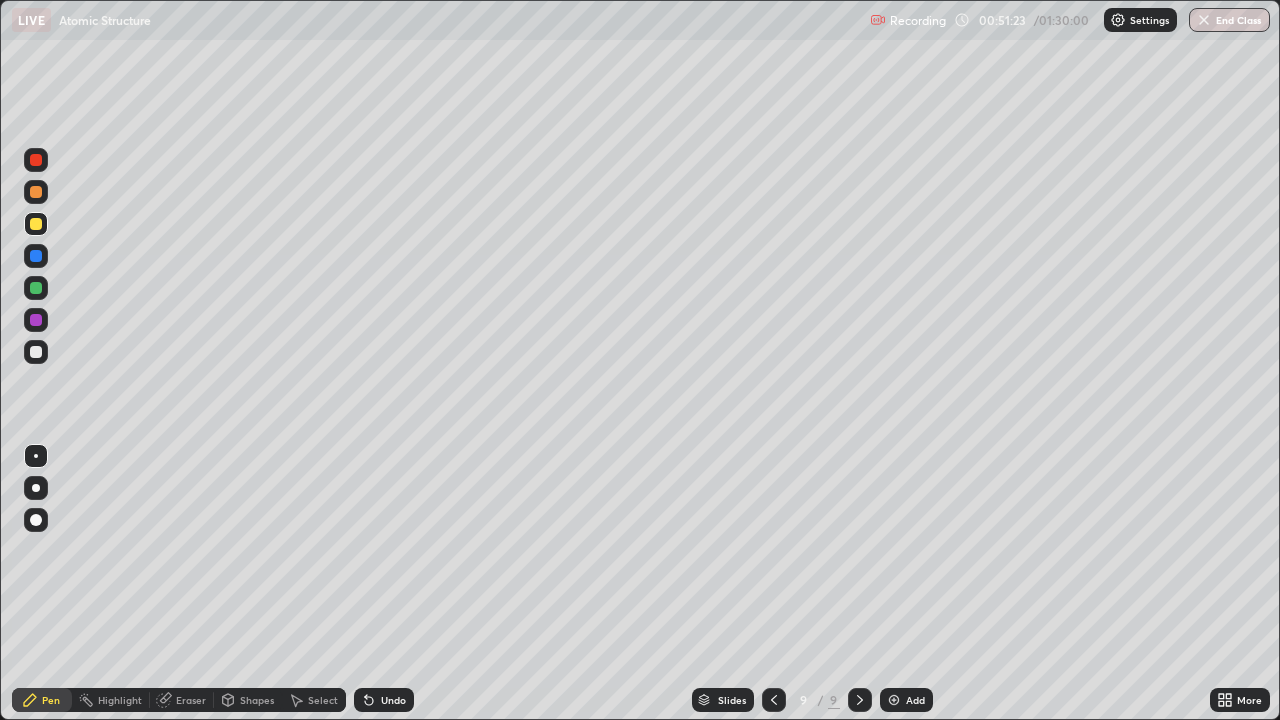 click on "Undo" at bounding box center (384, 700) 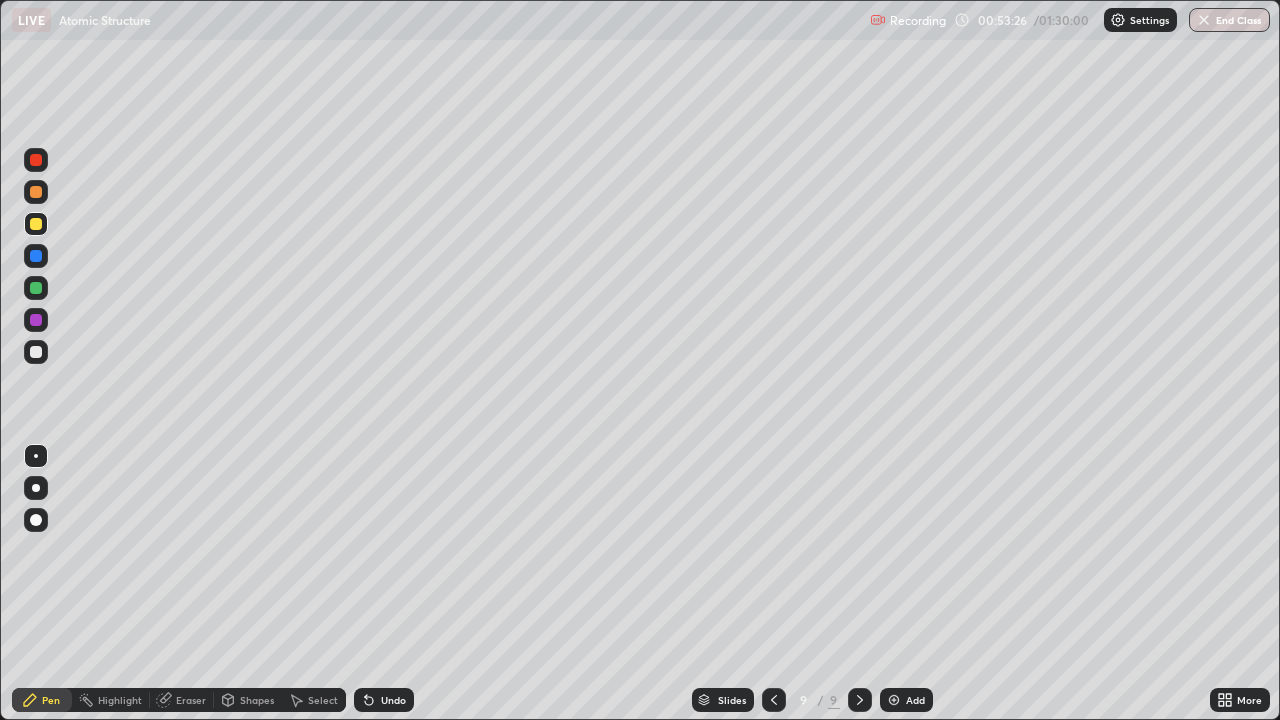 click at bounding box center (36, 288) 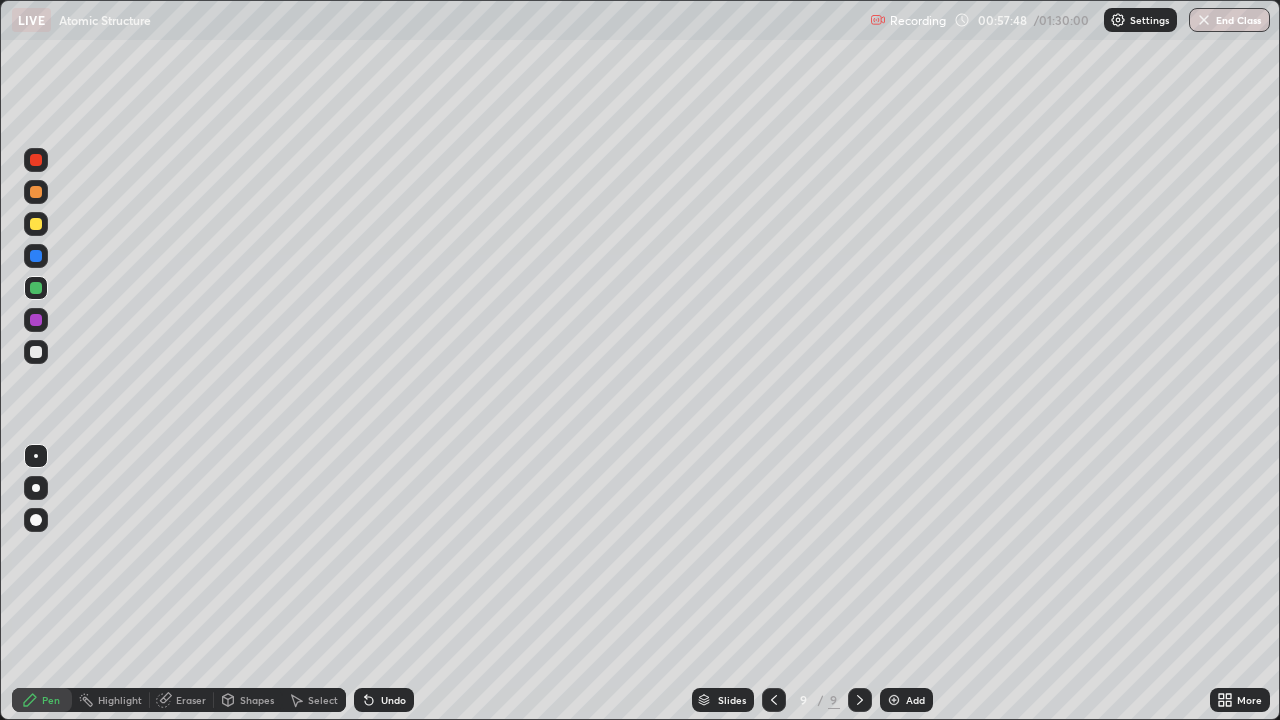 click on "Add" at bounding box center (906, 700) 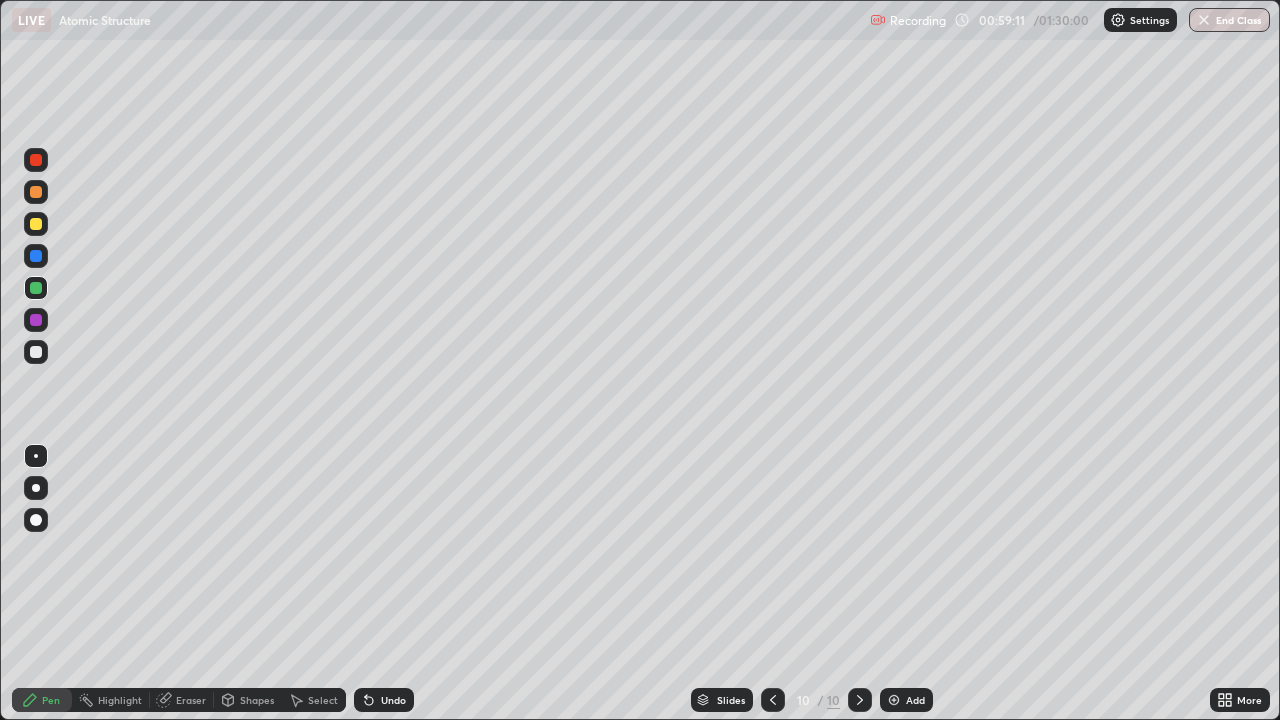 click at bounding box center [36, 352] 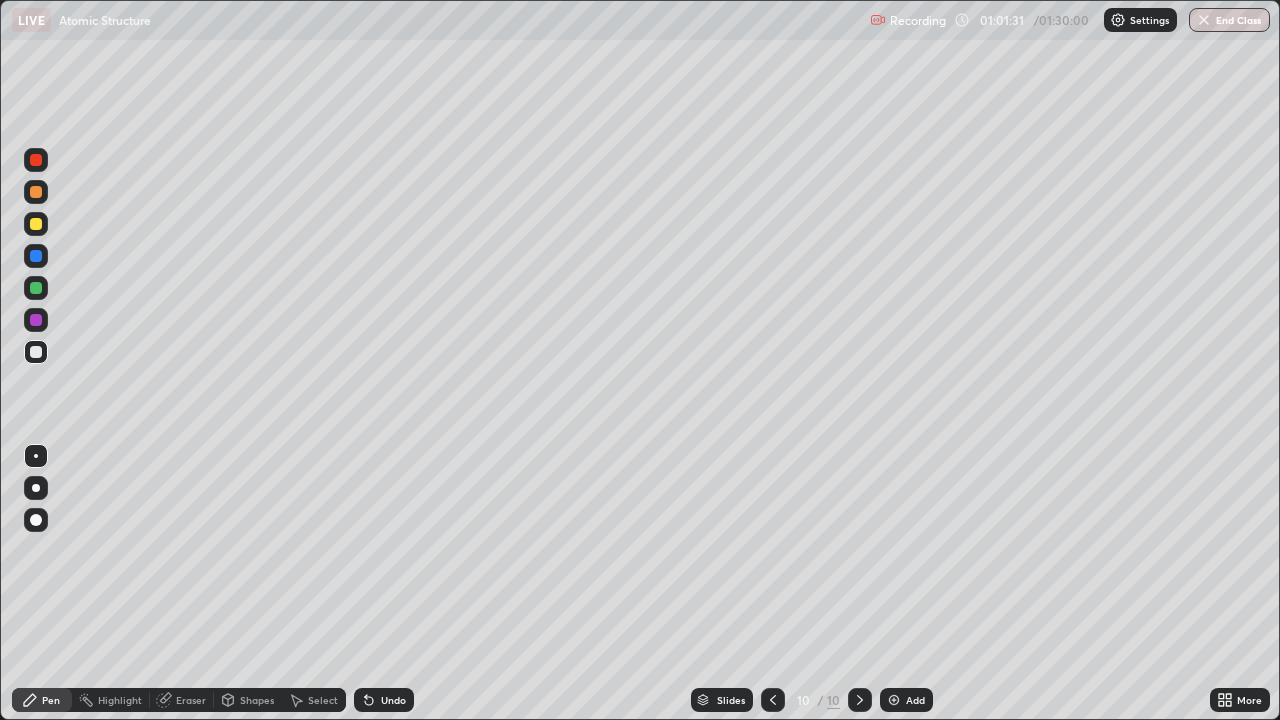 click on "Add" at bounding box center (915, 700) 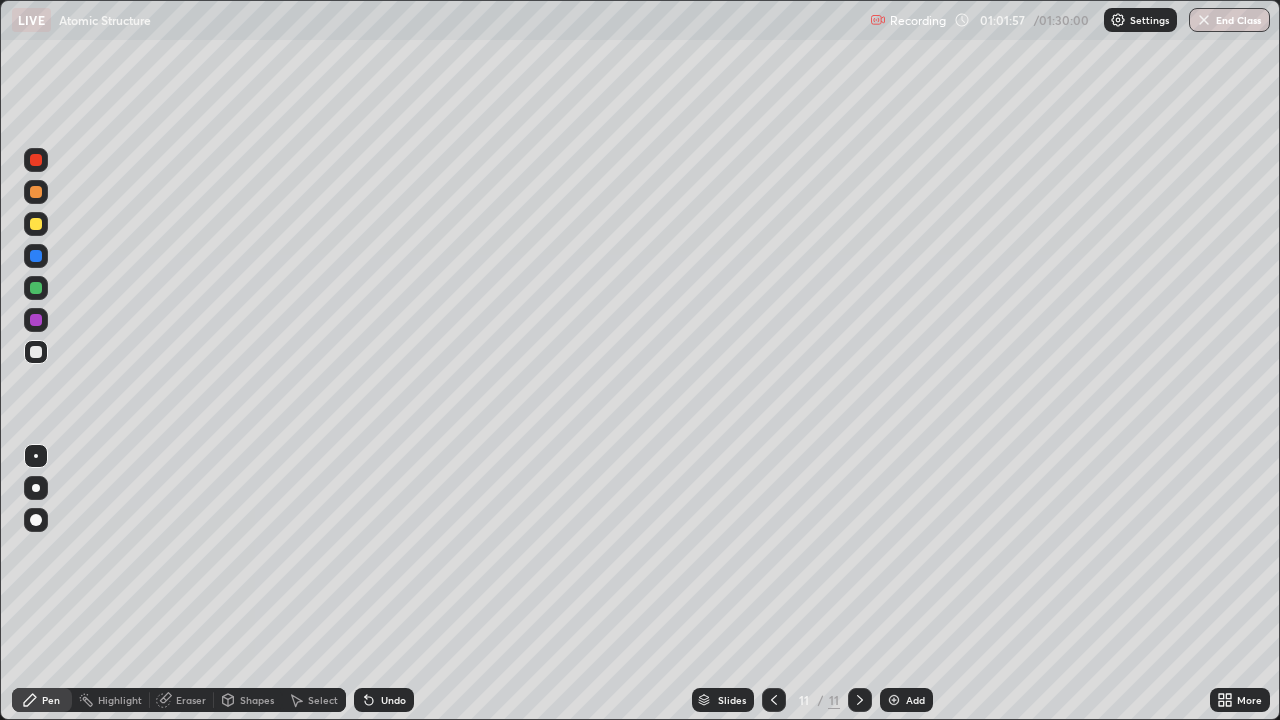 click on "Undo" at bounding box center (393, 700) 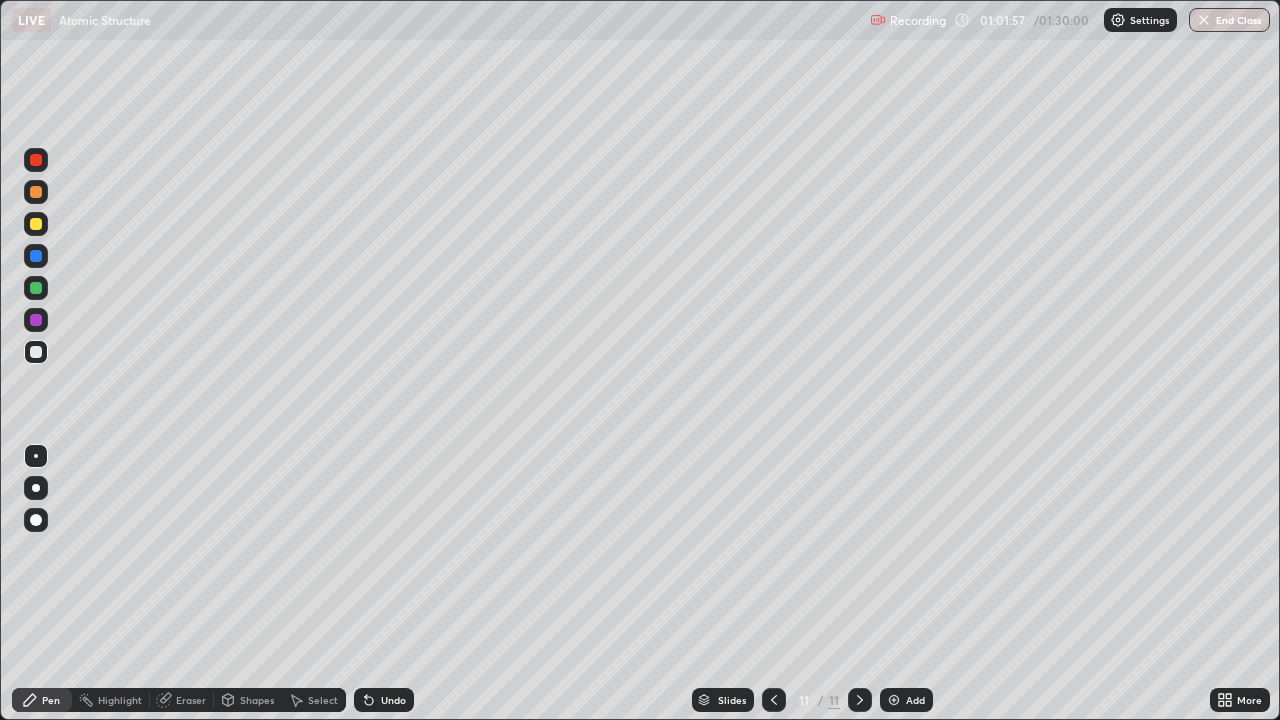 click on "Undo" at bounding box center [393, 700] 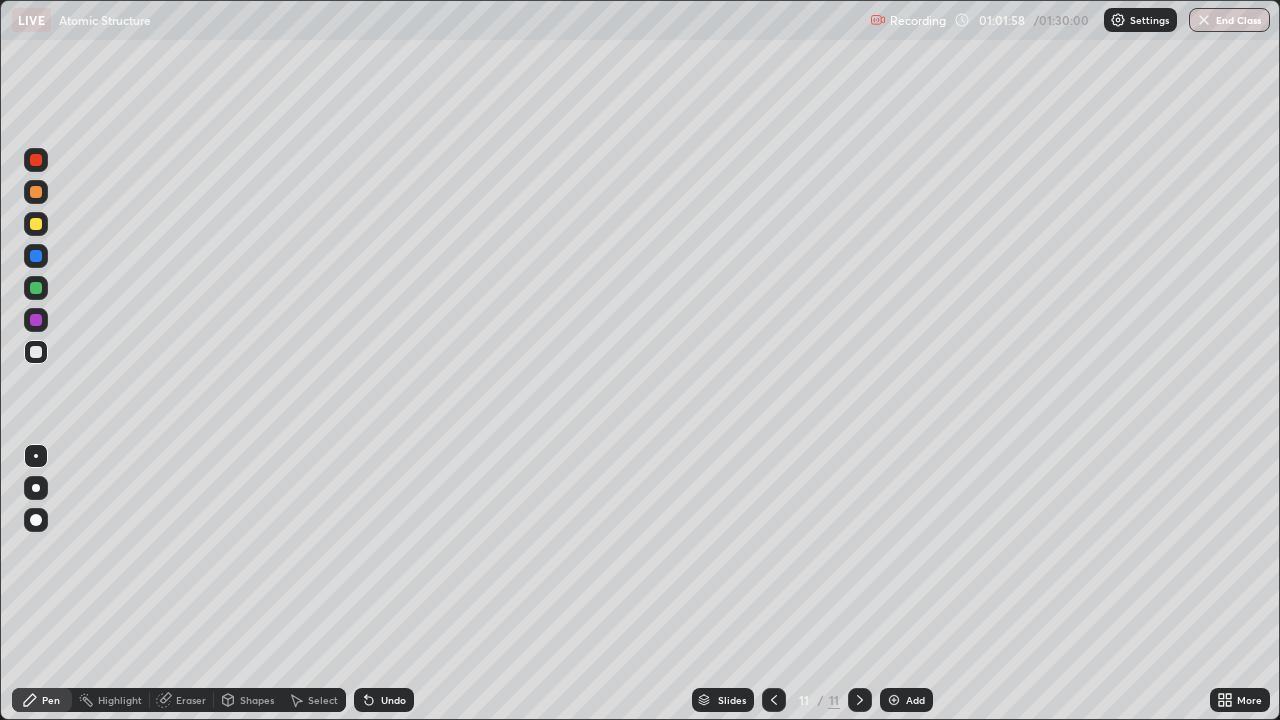 click on "Undo" at bounding box center [393, 700] 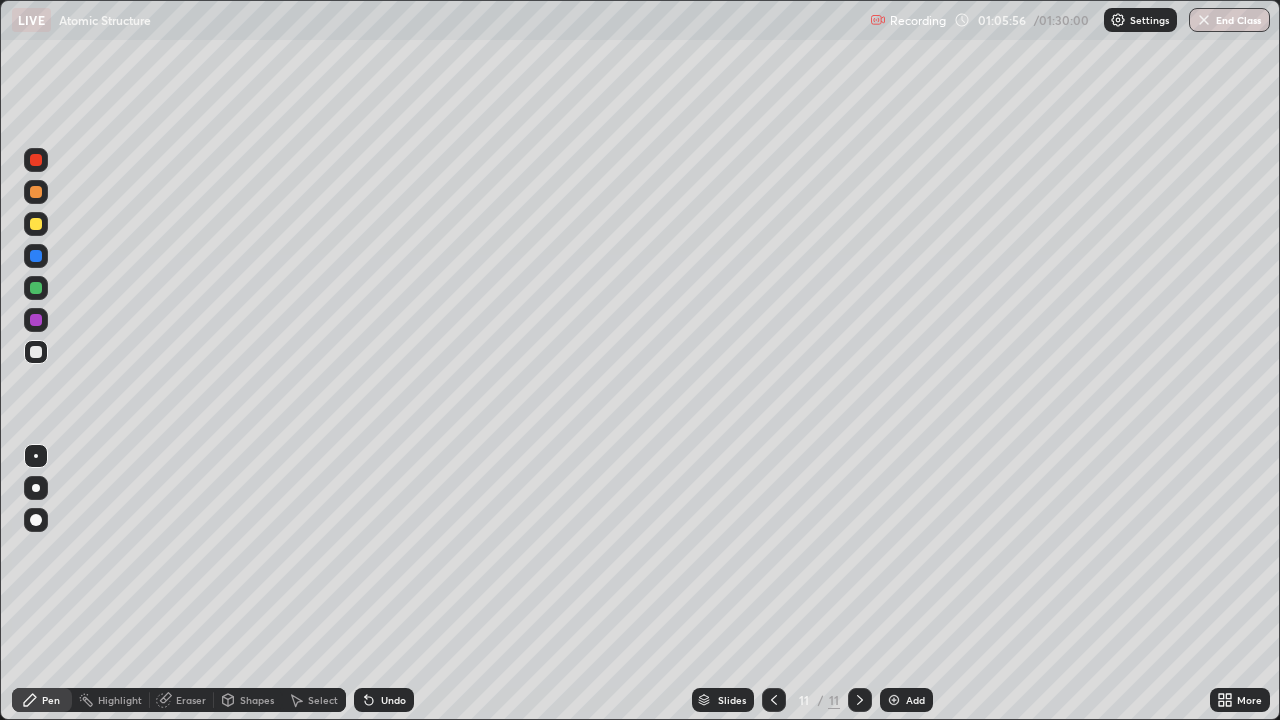 click at bounding box center [36, 352] 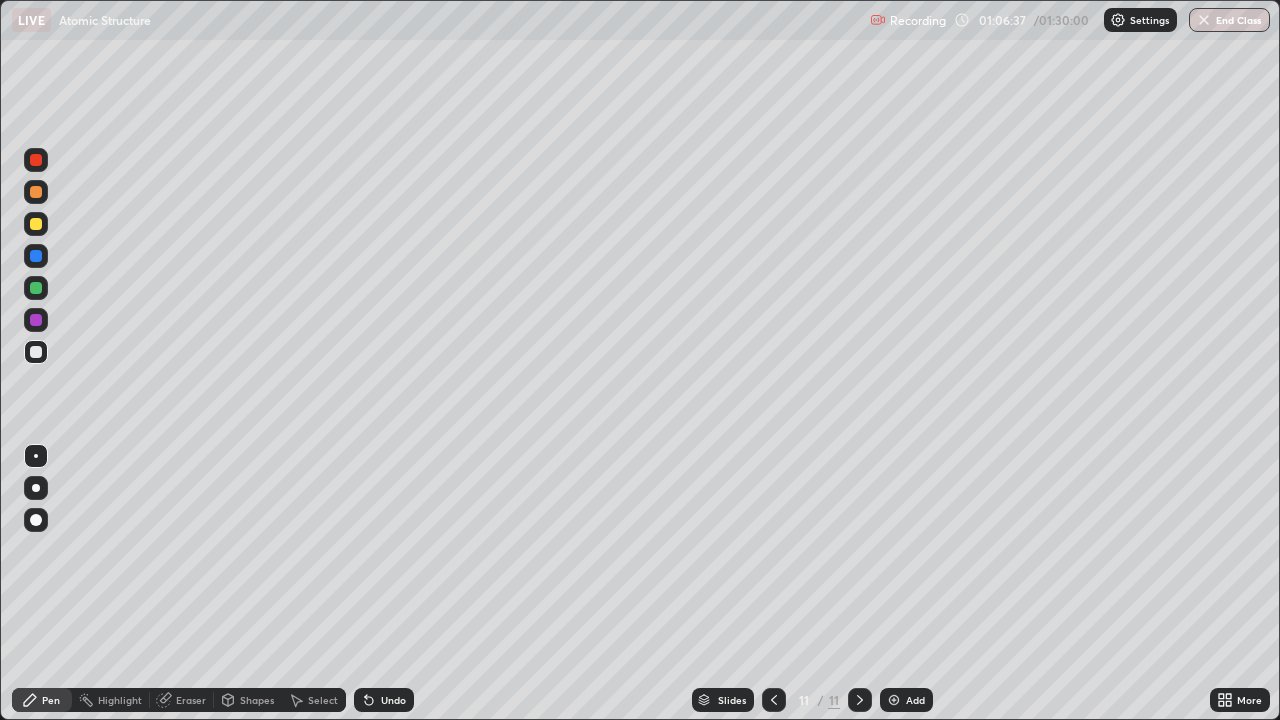 click on "Undo" at bounding box center (393, 700) 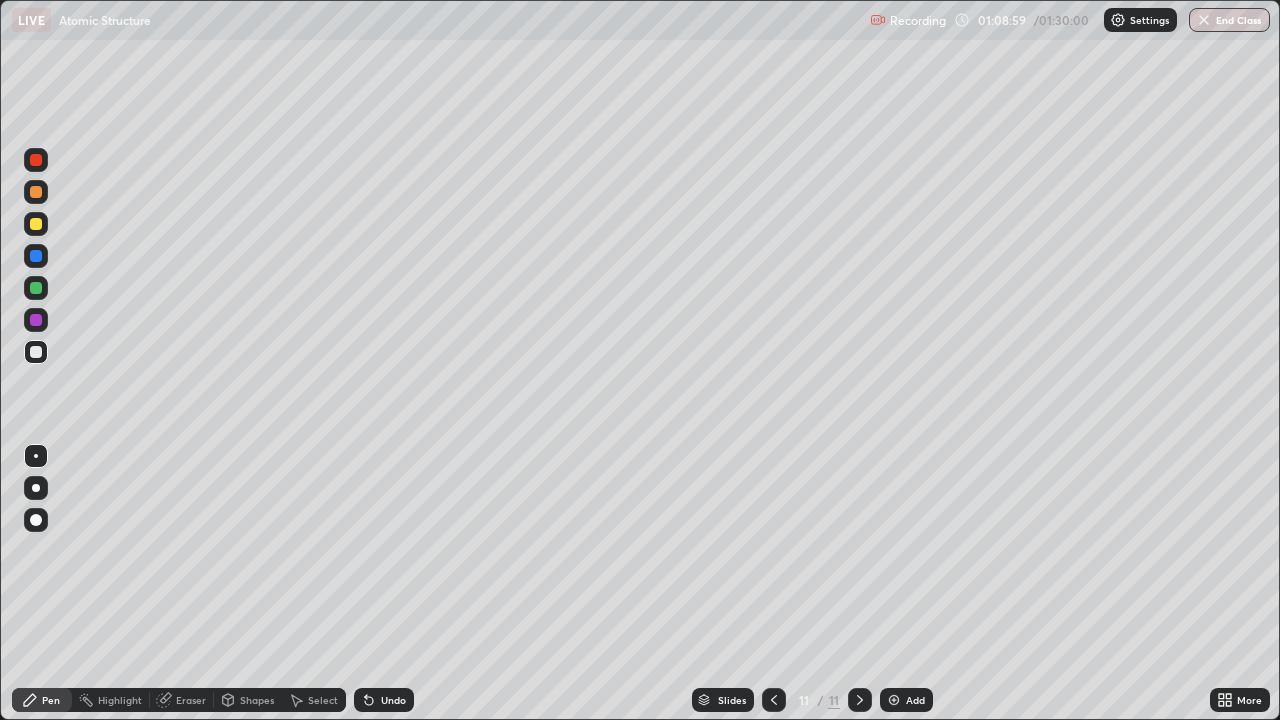 click on "Undo" at bounding box center (393, 700) 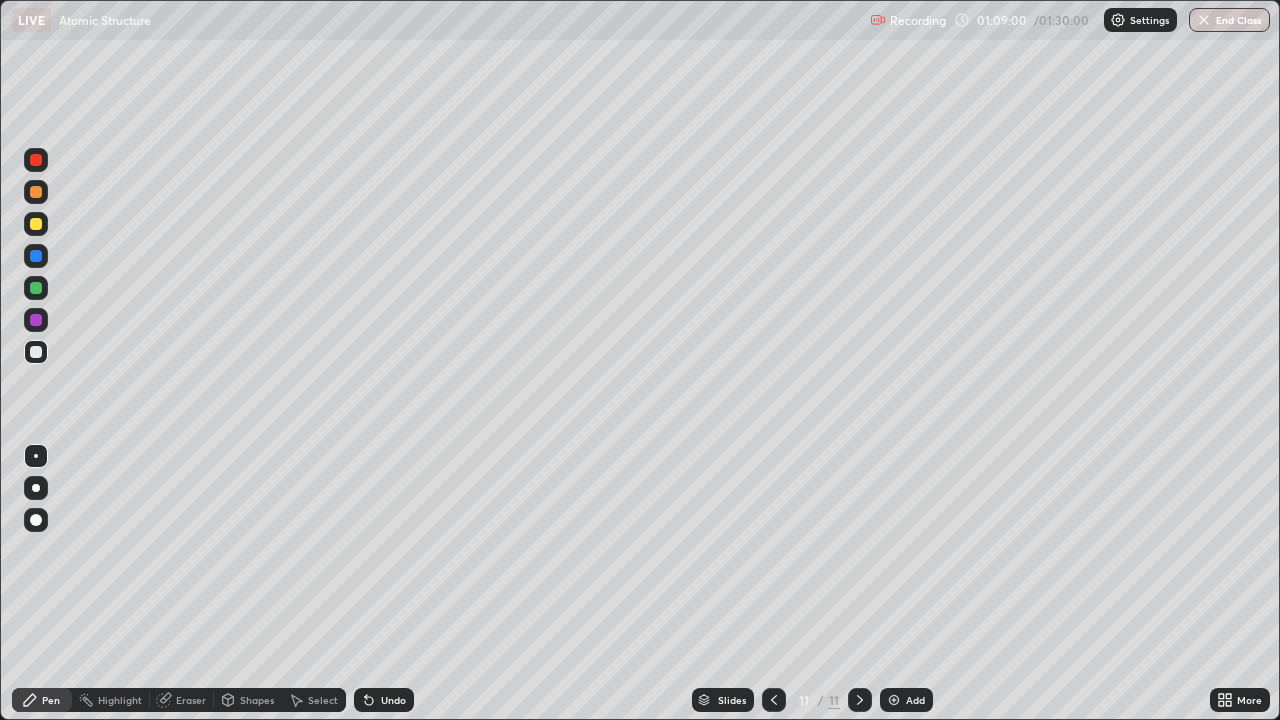 click on "Undo" at bounding box center (393, 700) 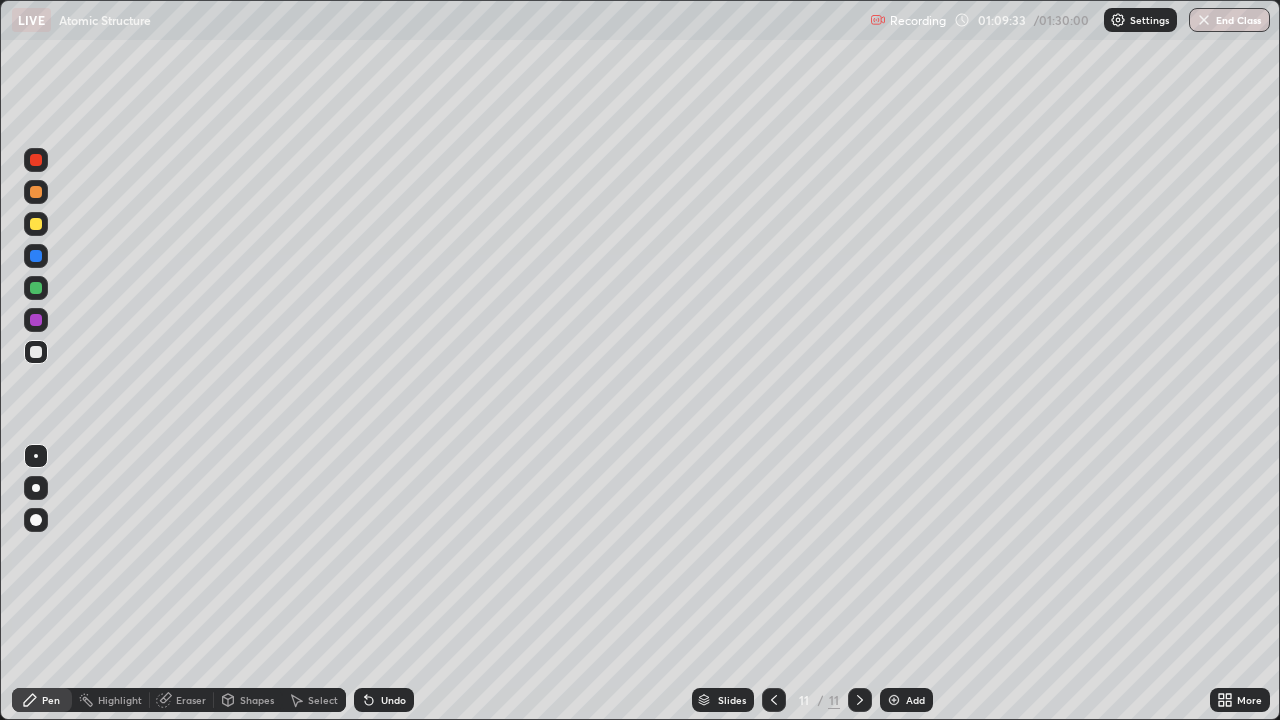 click at bounding box center [36, 288] 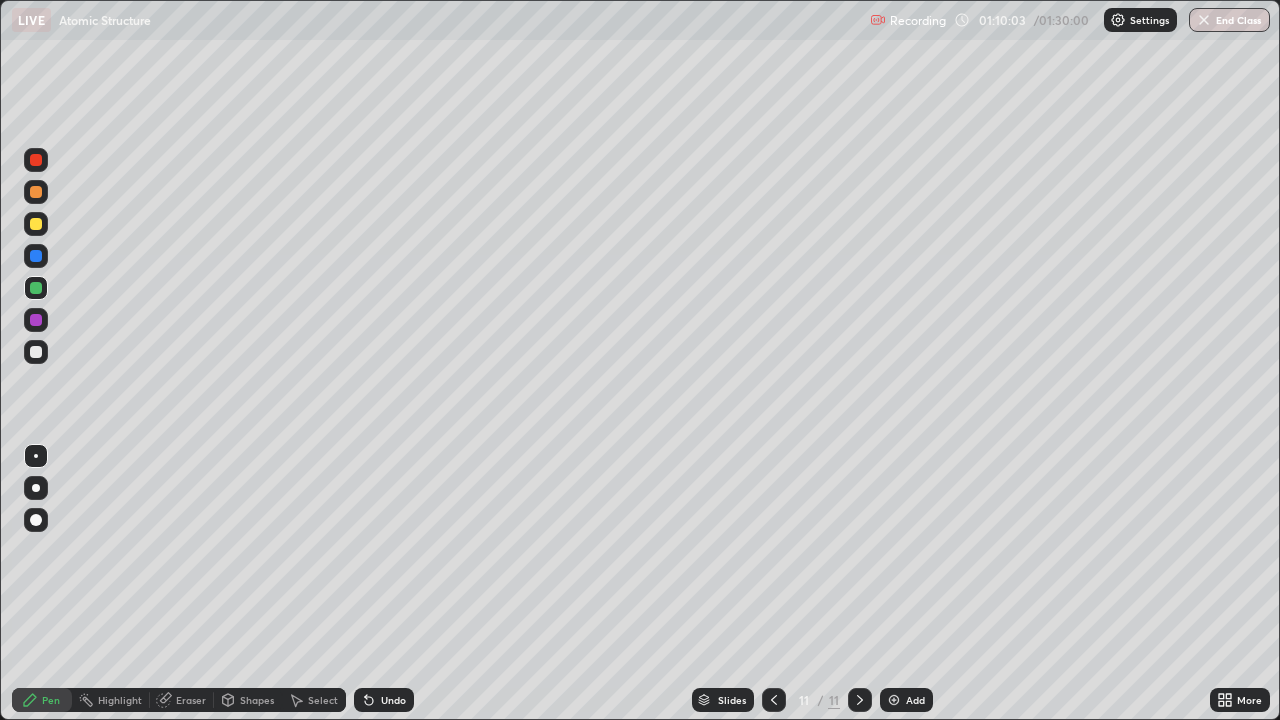 click on "Add" at bounding box center (915, 700) 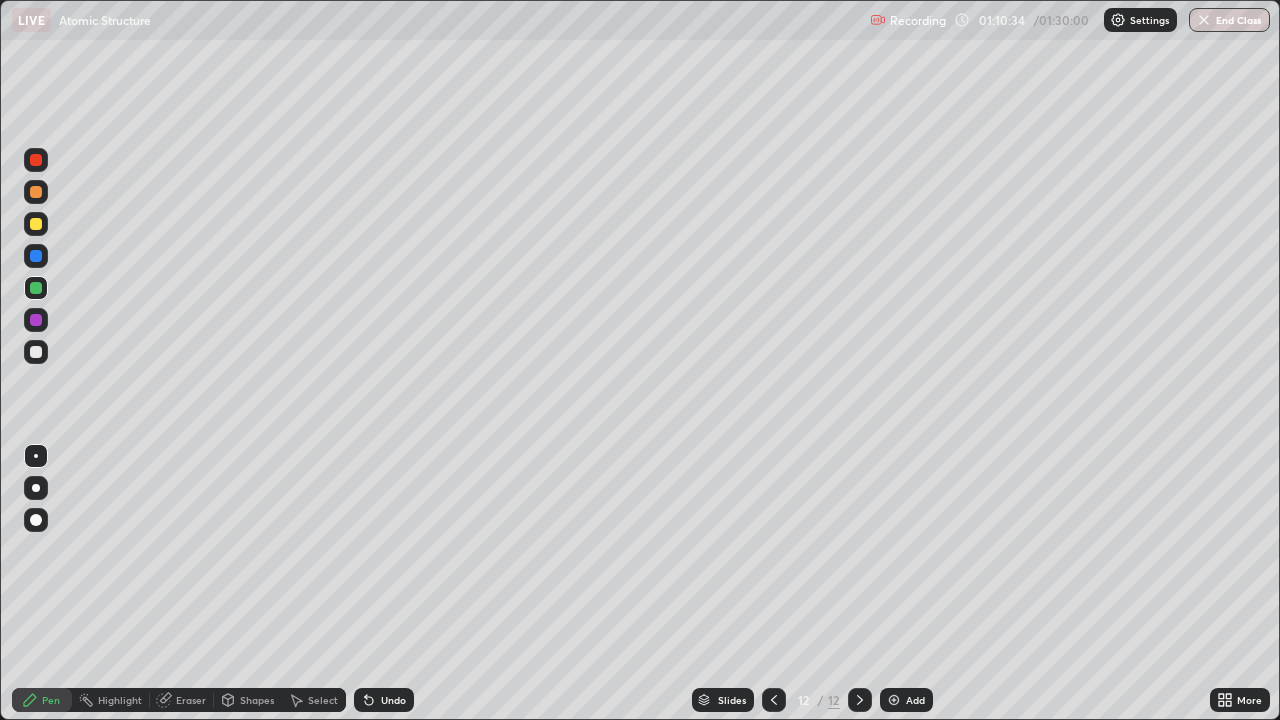 click at bounding box center (36, 256) 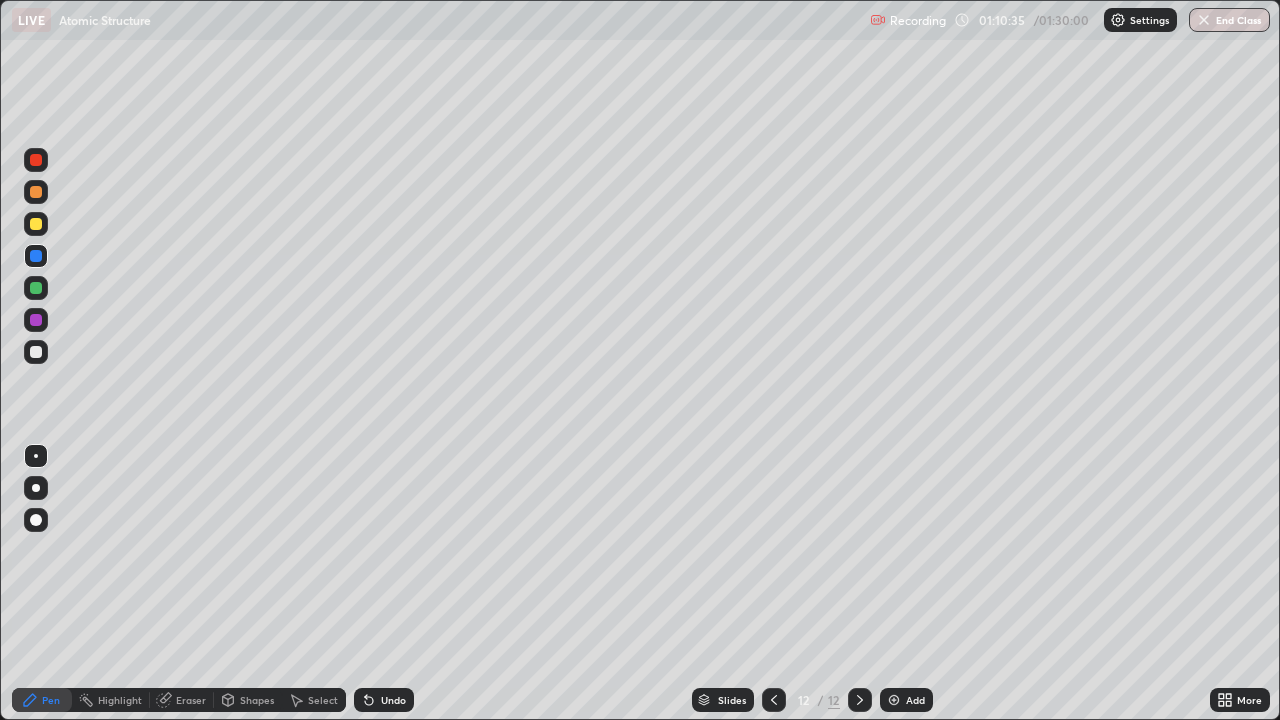 click at bounding box center [36, 352] 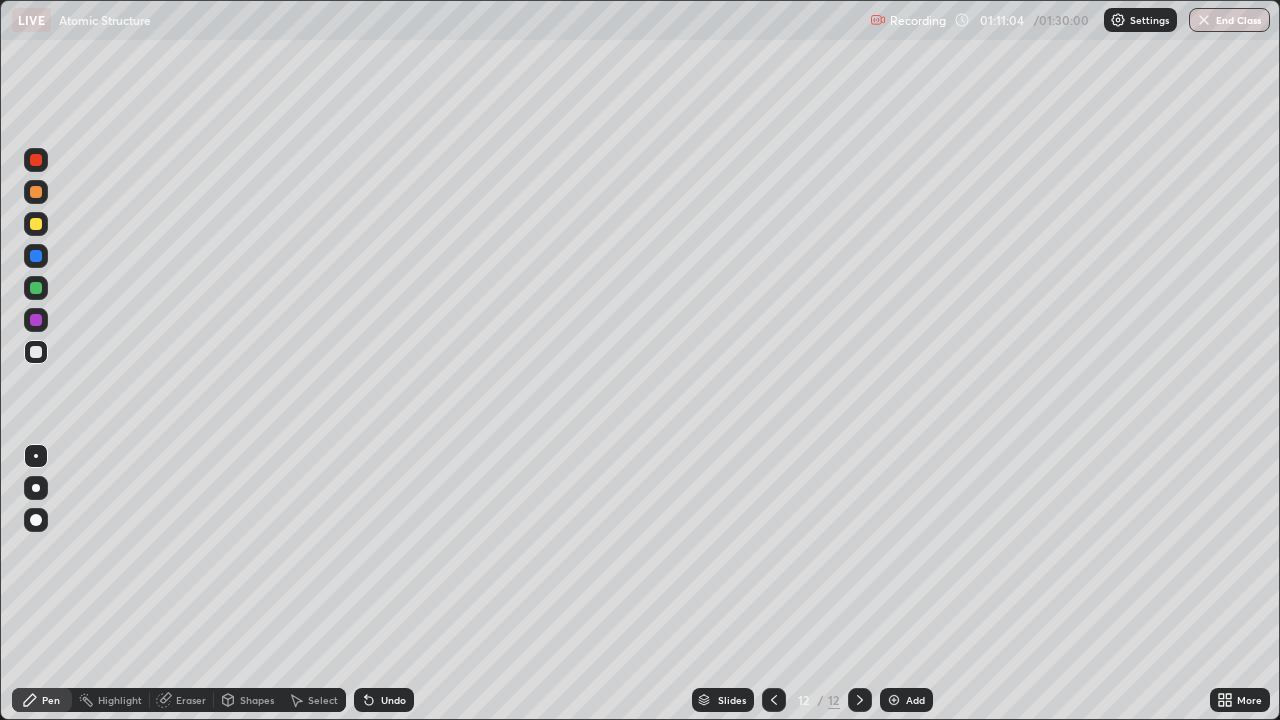 click at bounding box center [36, 320] 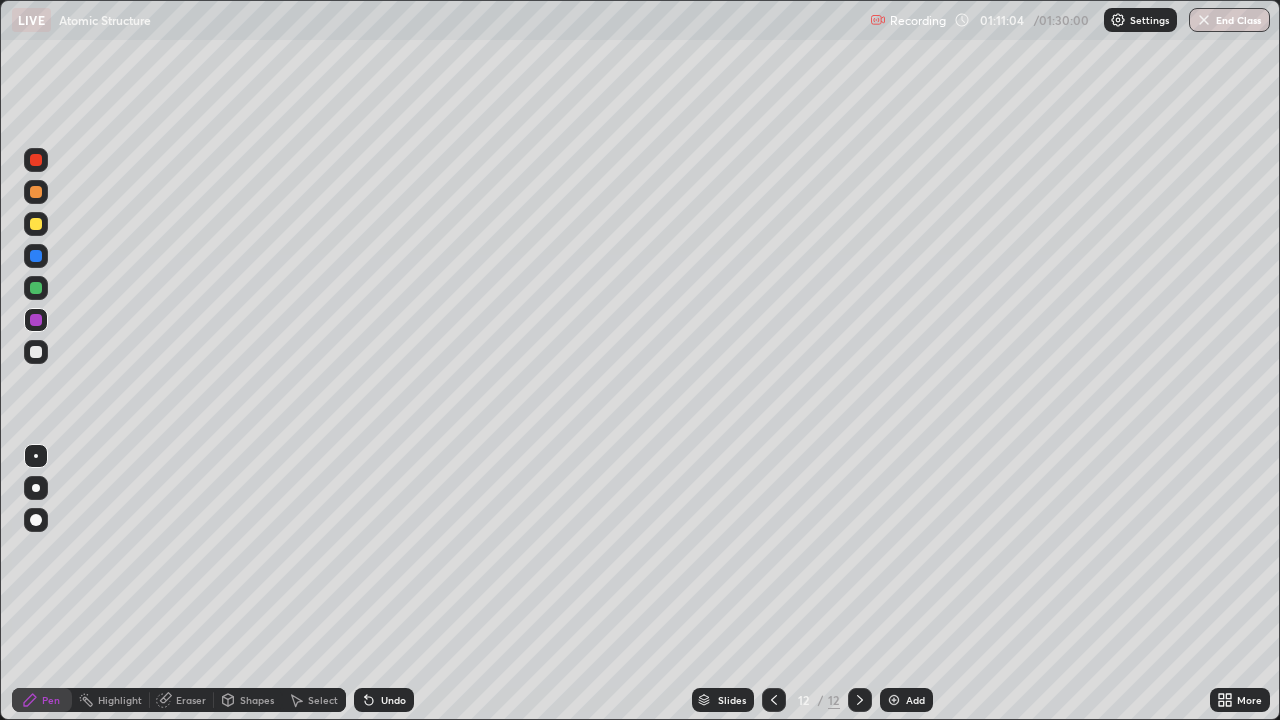 click at bounding box center (36, 224) 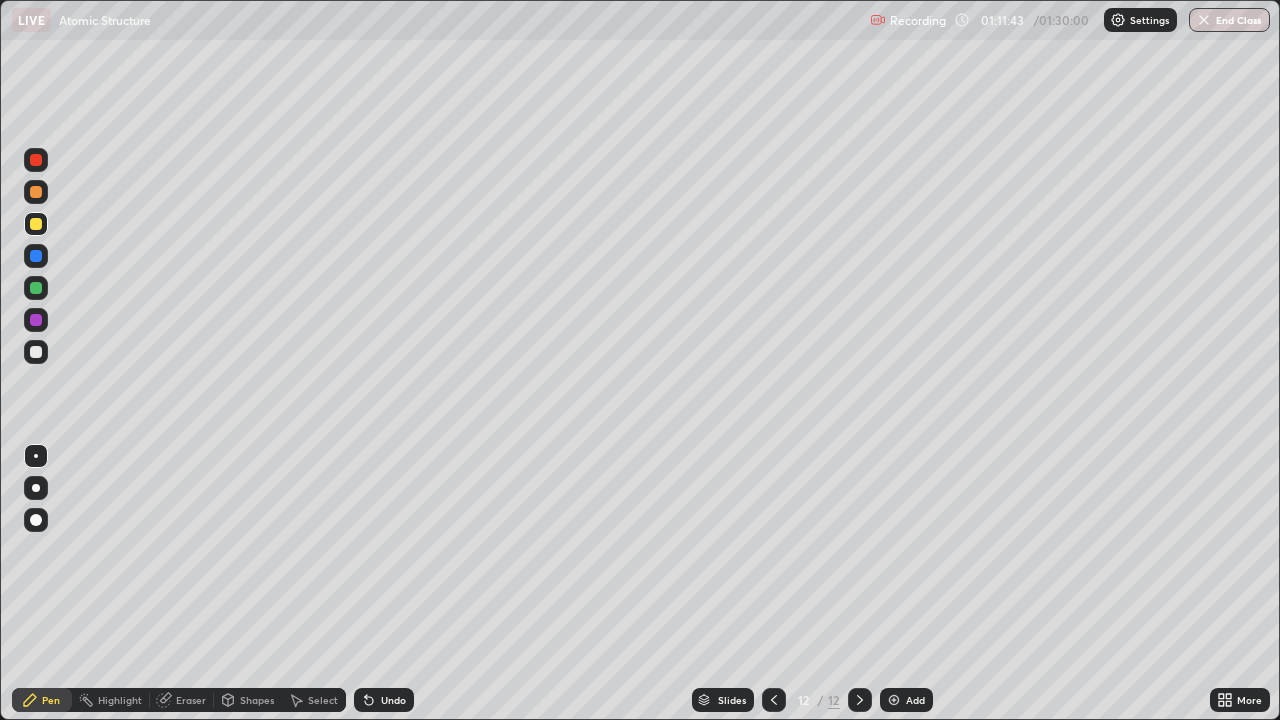 click at bounding box center [36, 352] 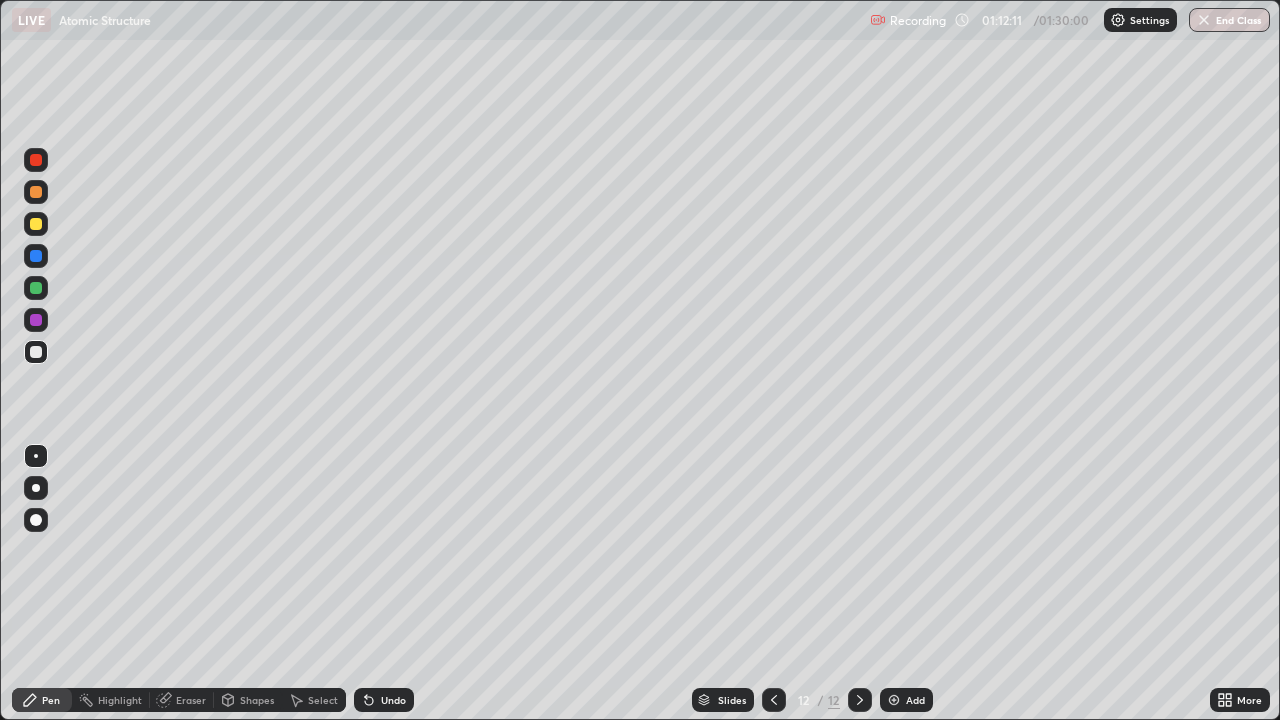 click at bounding box center (36, 224) 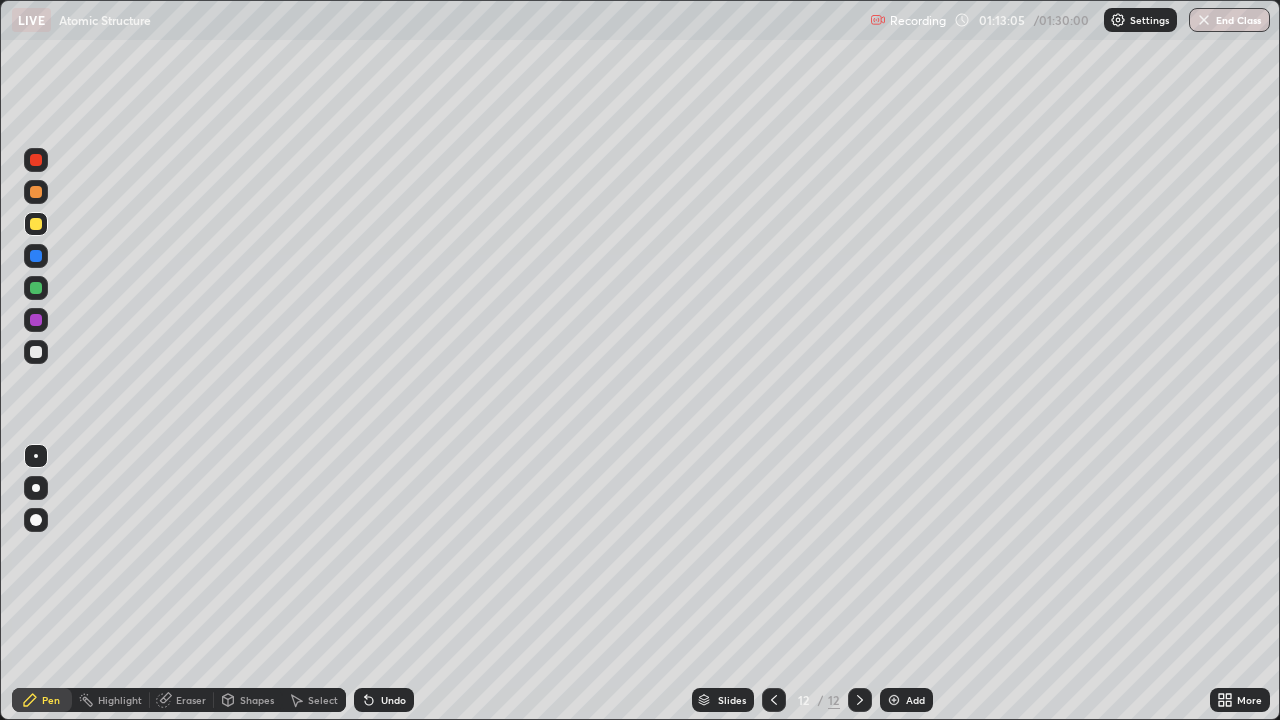 click on "Undo" at bounding box center [393, 700] 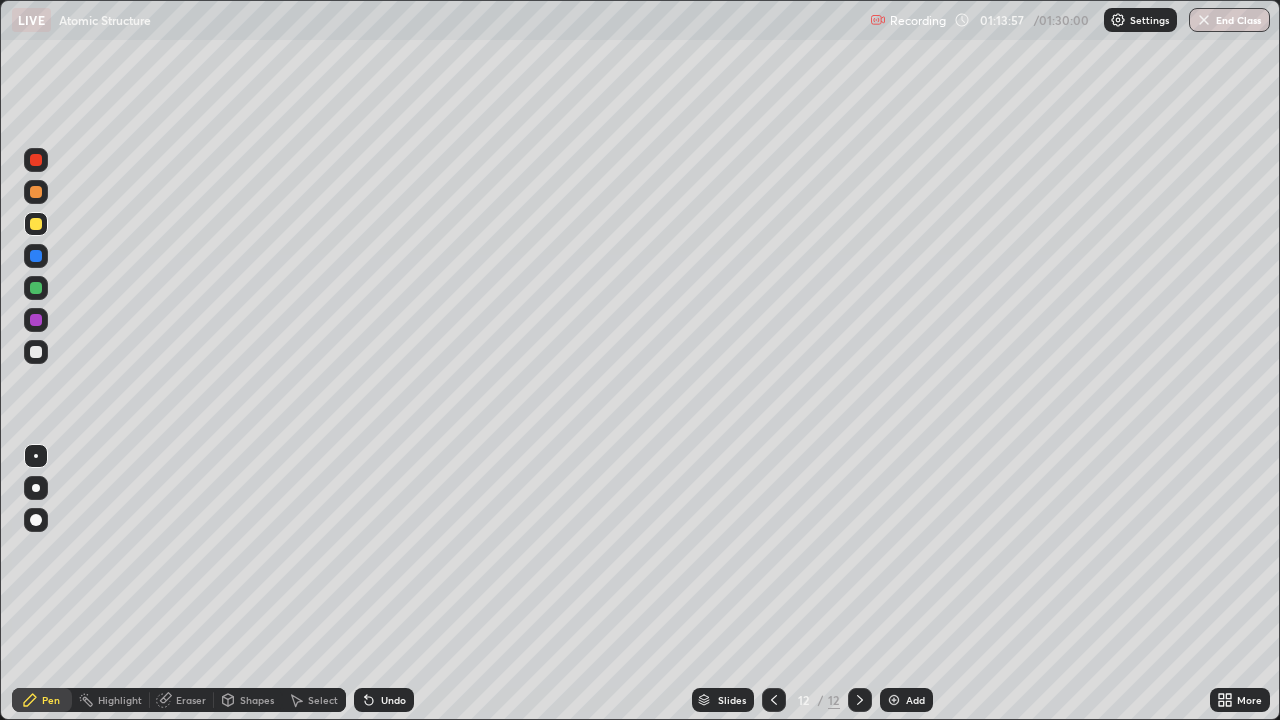 click at bounding box center [36, 352] 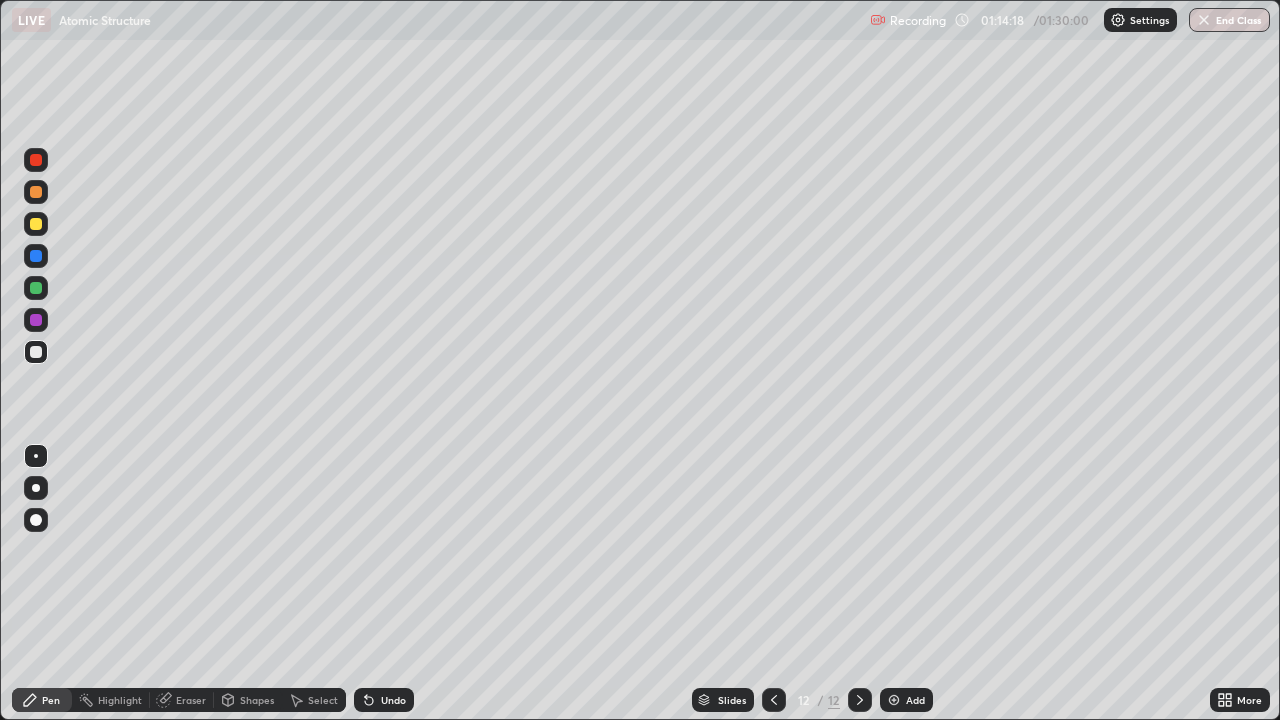 click at bounding box center (36, 224) 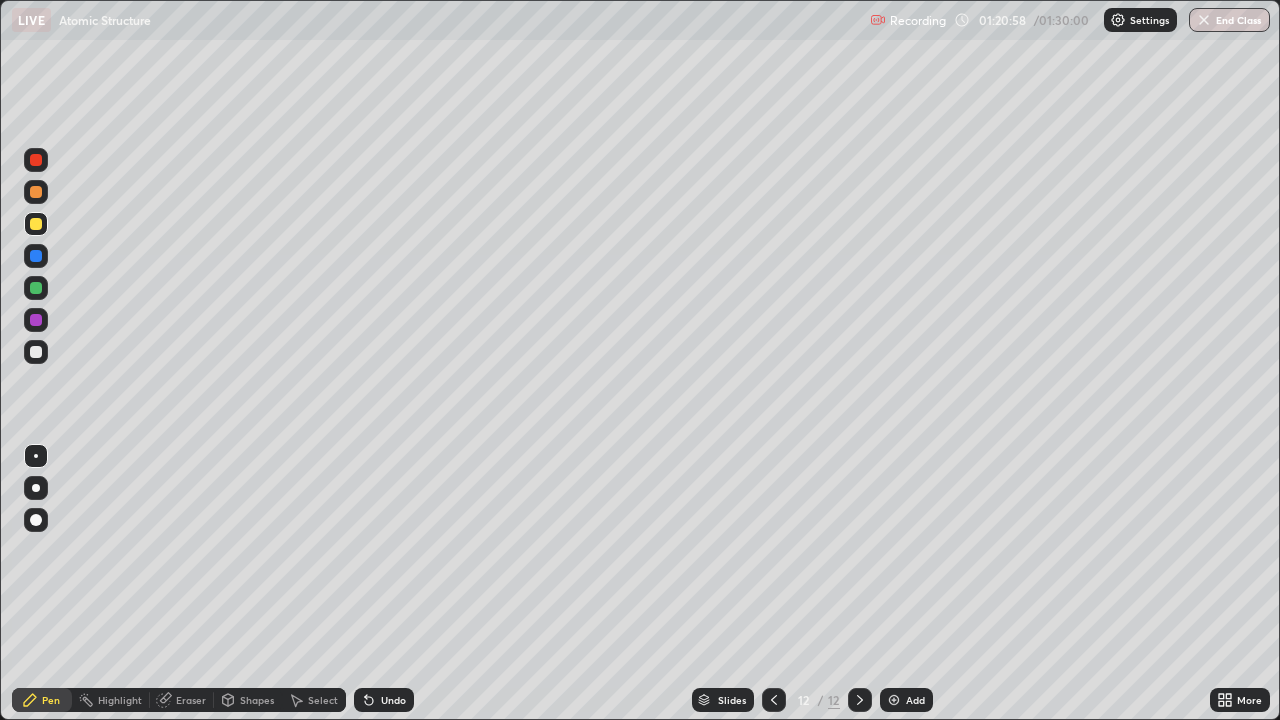 click on "Add" at bounding box center (915, 700) 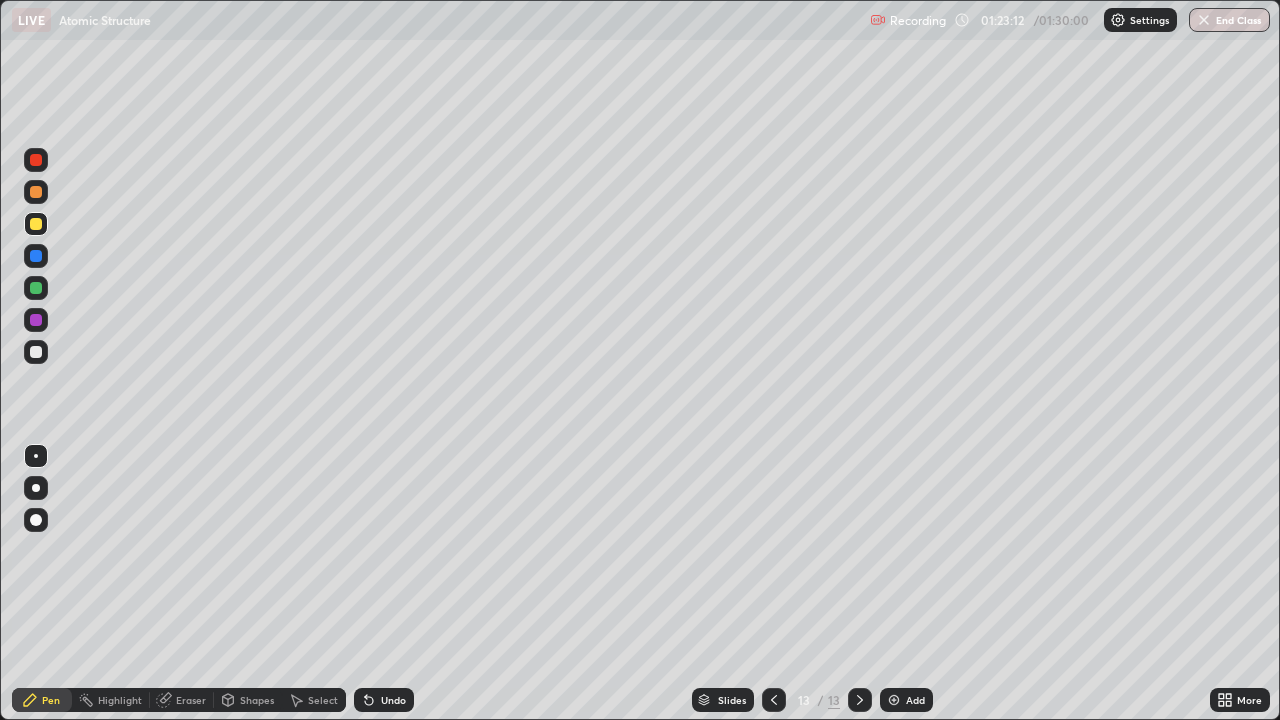 click at bounding box center [894, 700] 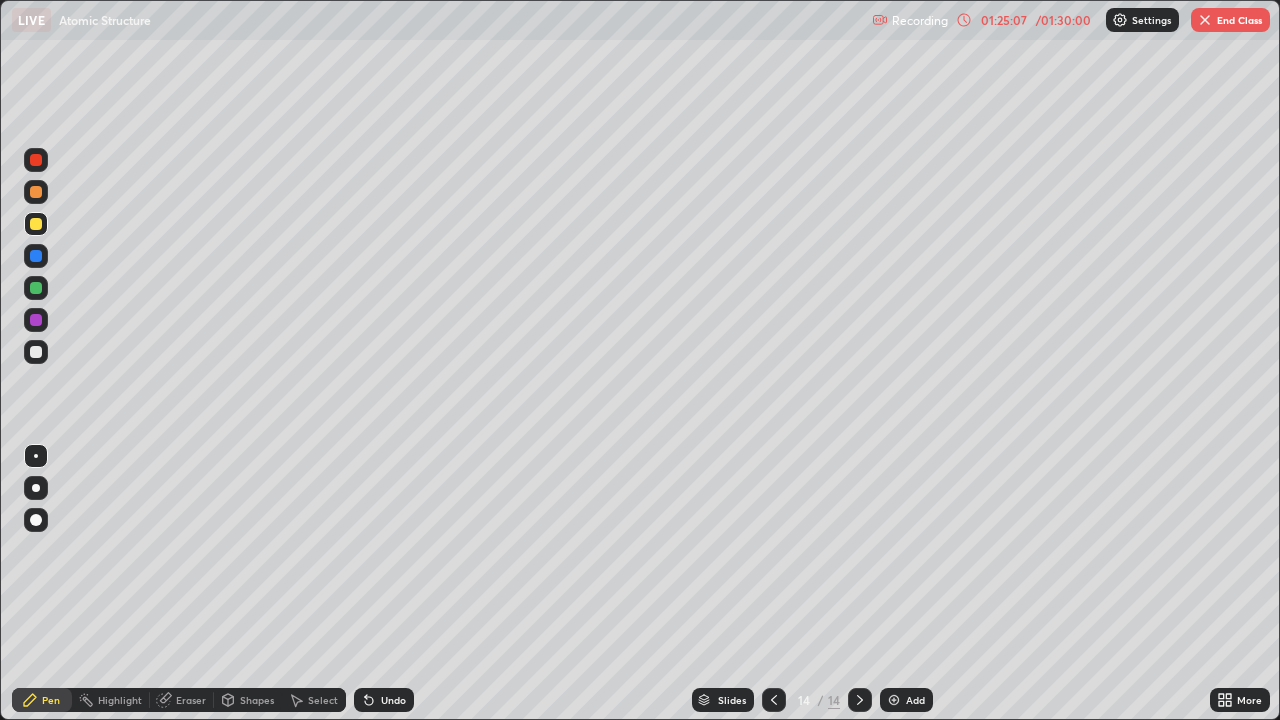 click on "End Class" at bounding box center (1230, 20) 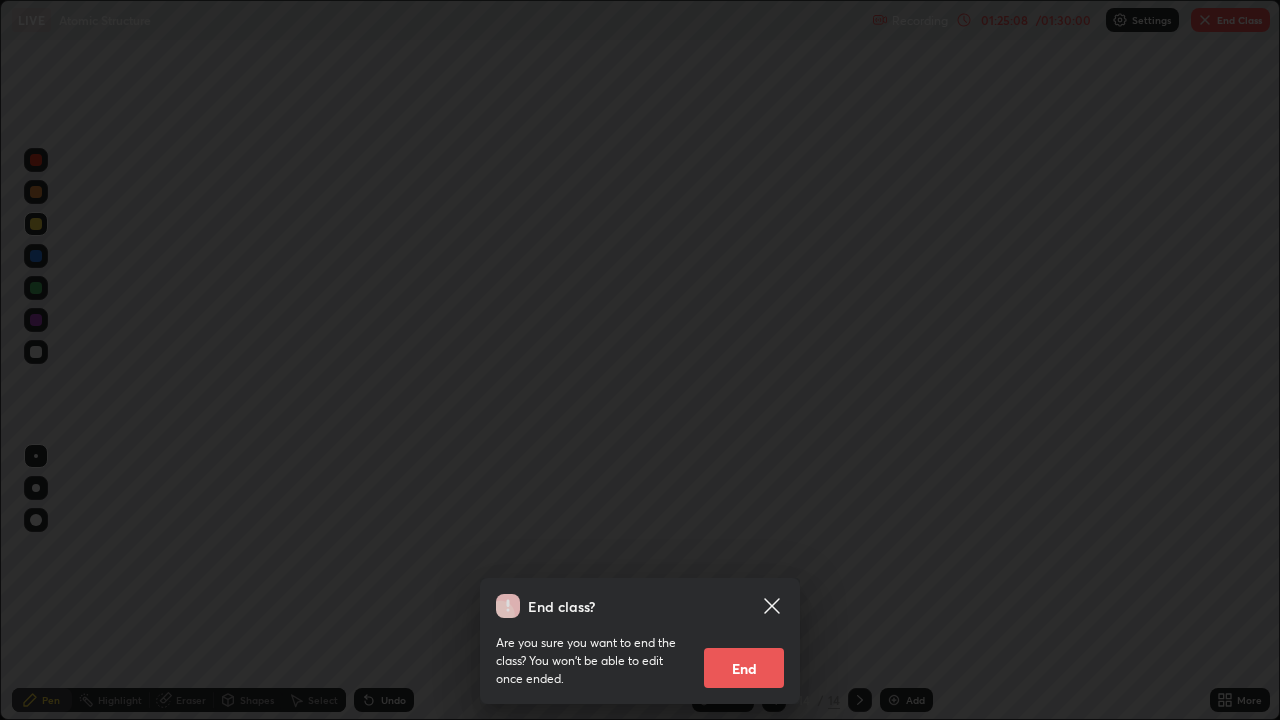 click on "End" at bounding box center [744, 668] 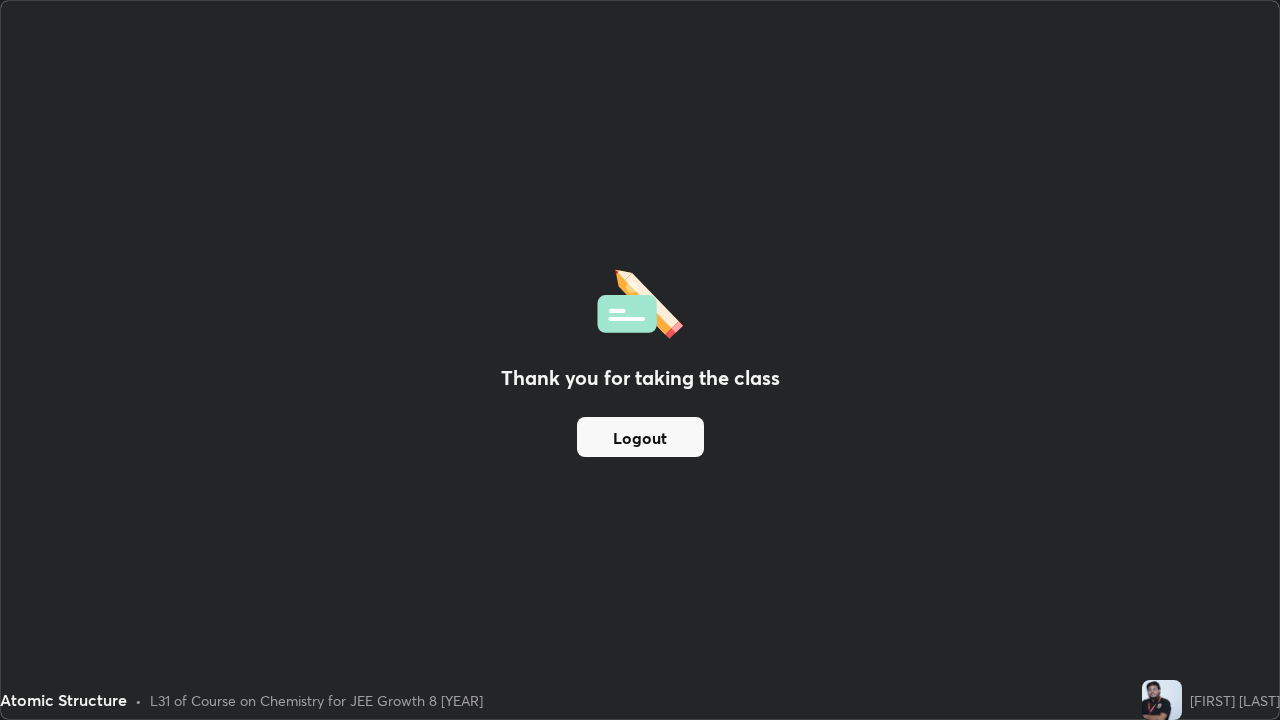 click on "Logout" at bounding box center [640, 437] 